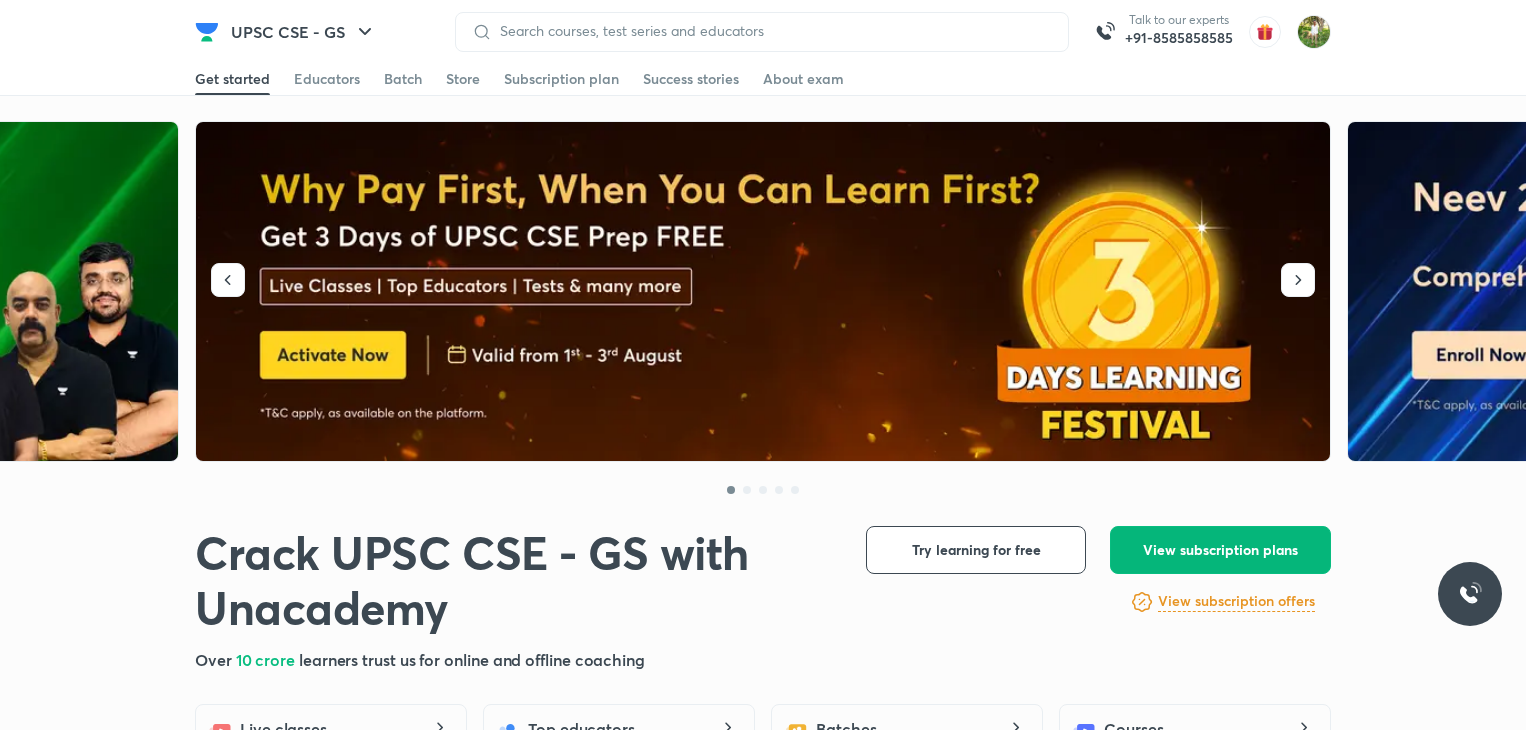 scroll, scrollTop: 0, scrollLeft: 0, axis: both 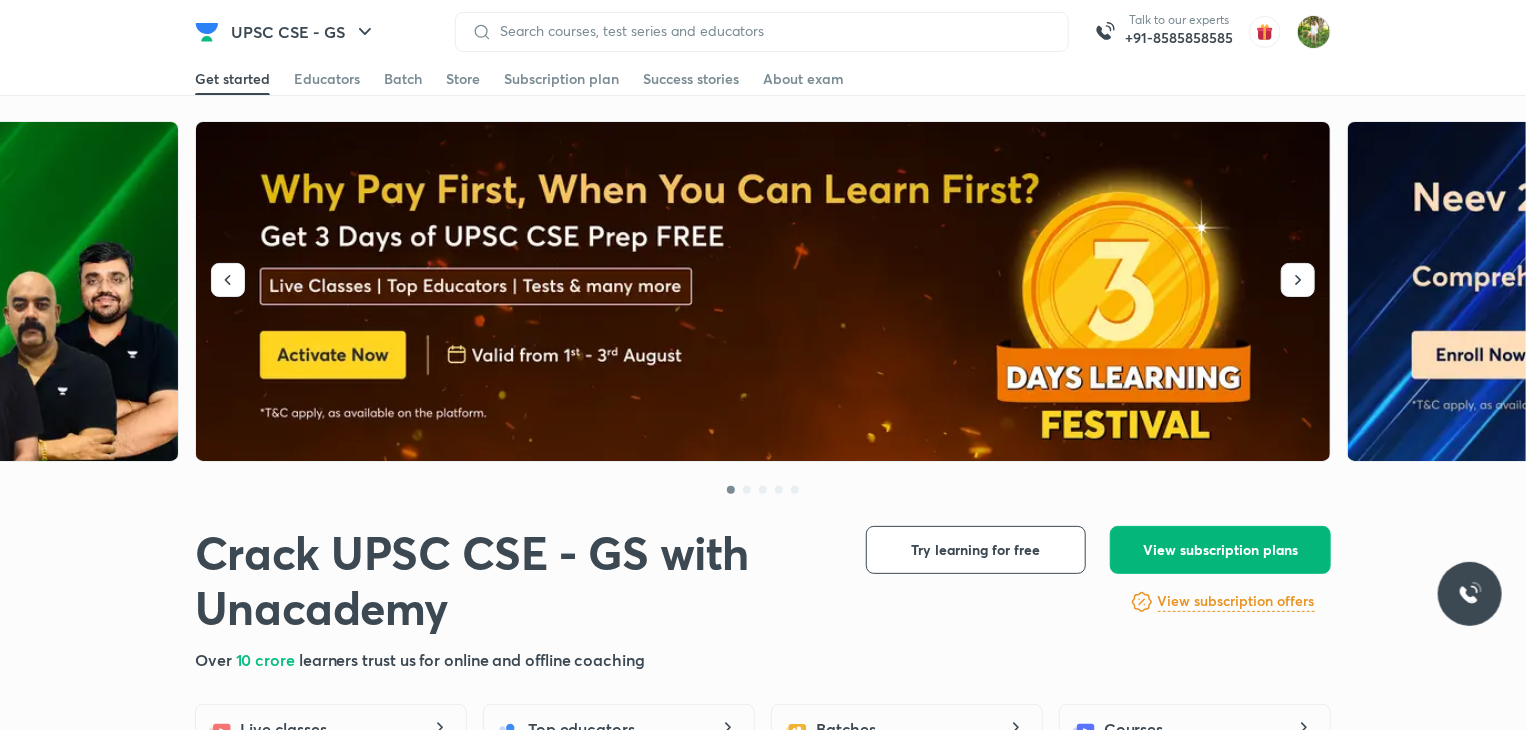 click on "View subscription plans" at bounding box center [1220, 550] 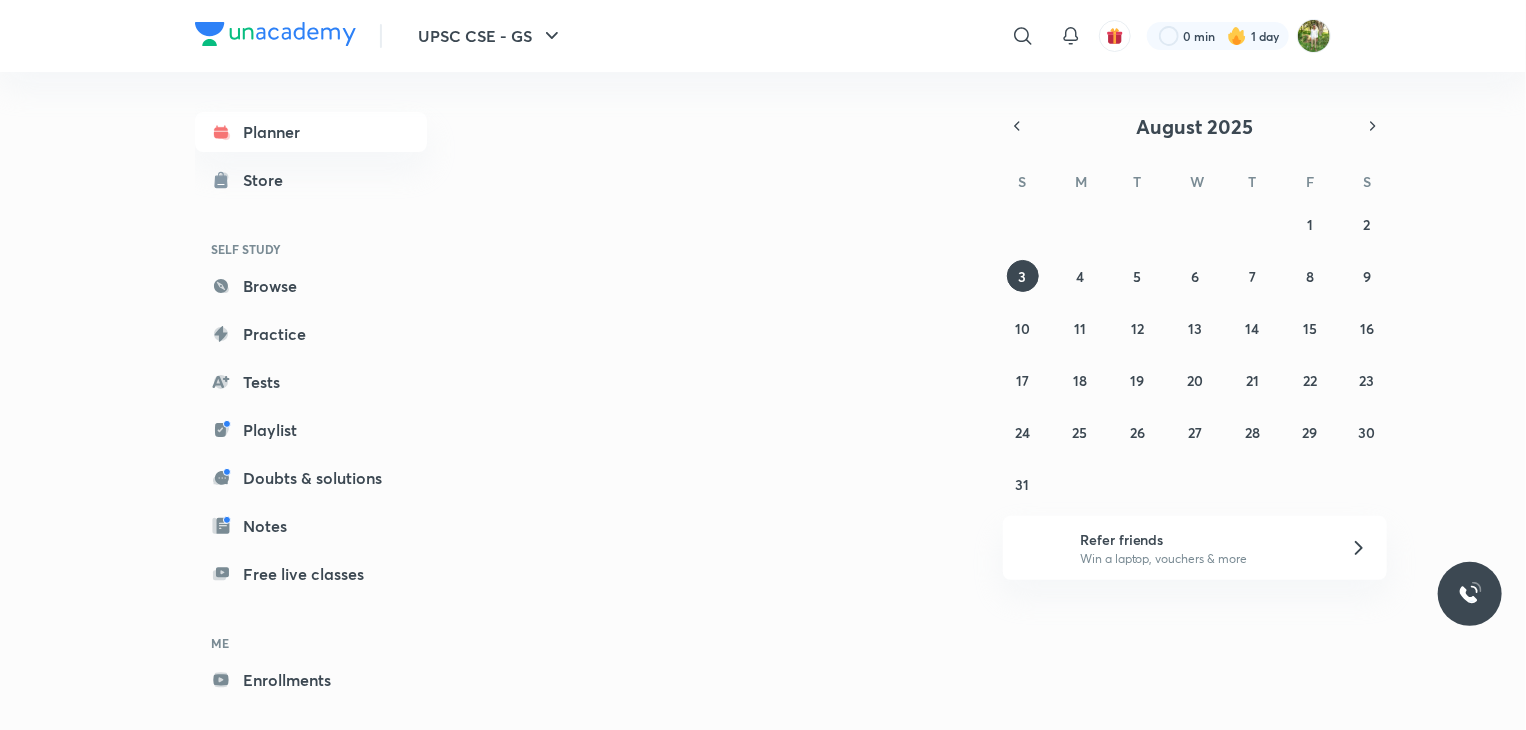 scroll, scrollTop: 0, scrollLeft: 0, axis: both 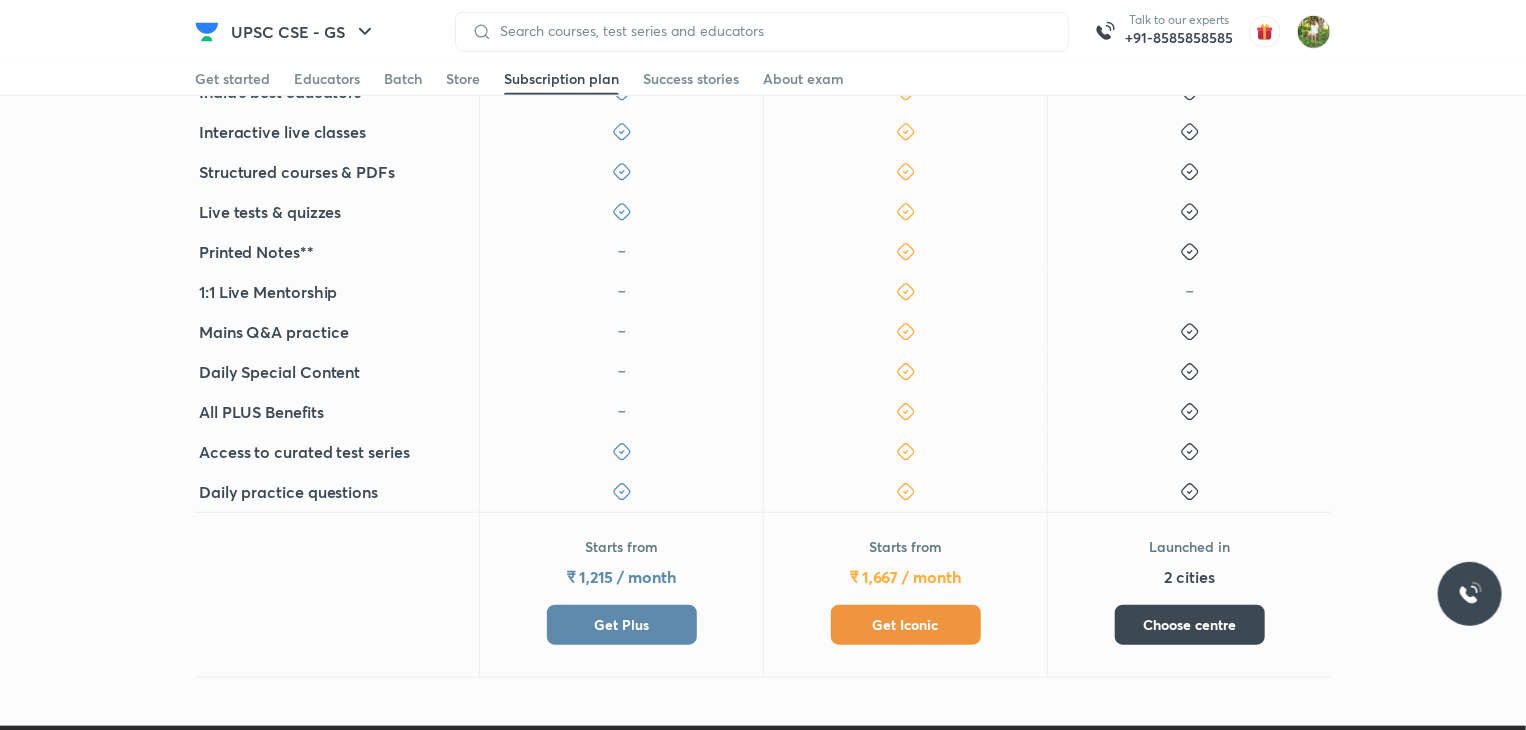 click on "Get Iconic" at bounding box center [906, 625] 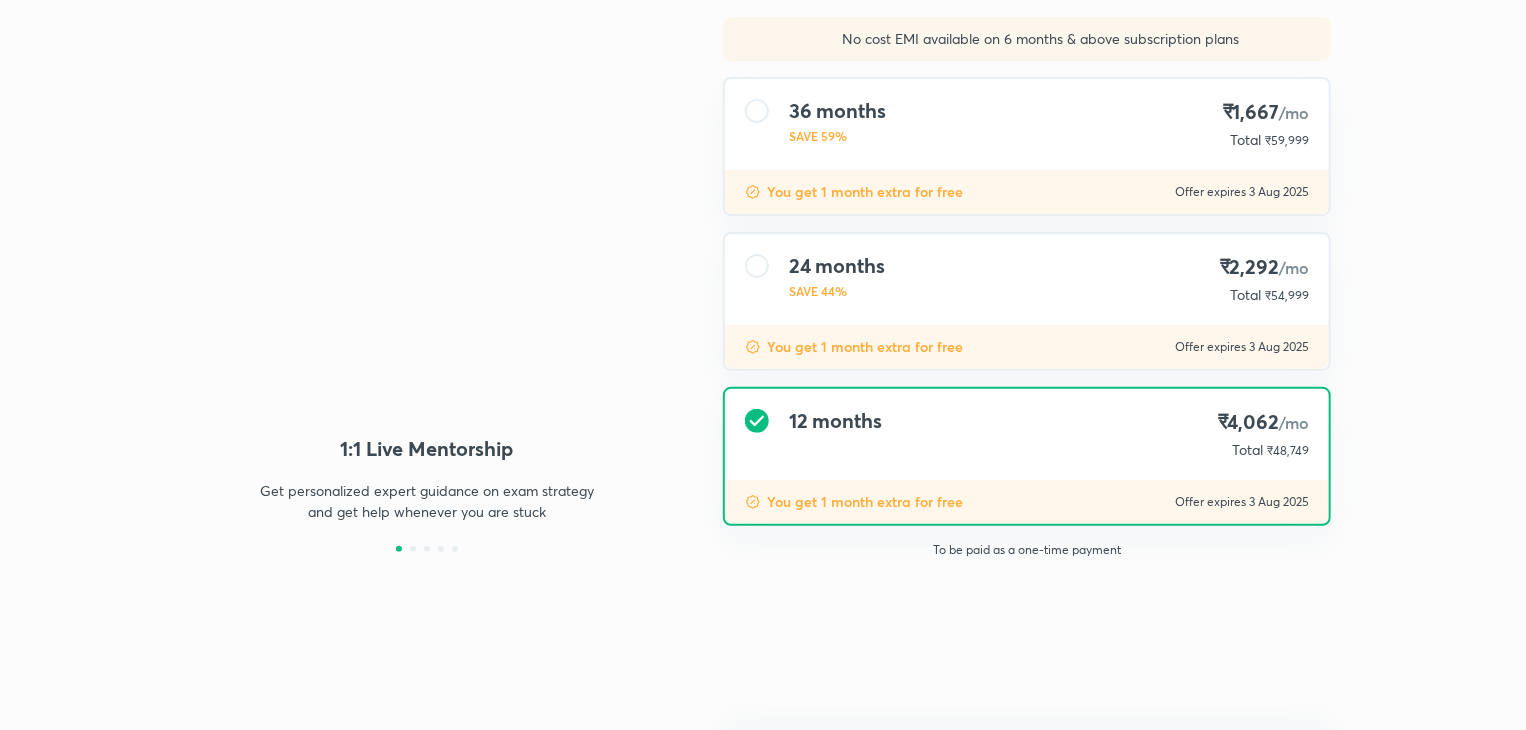 scroll, scrollTop: 0, scrollLeft: 0, axis: both 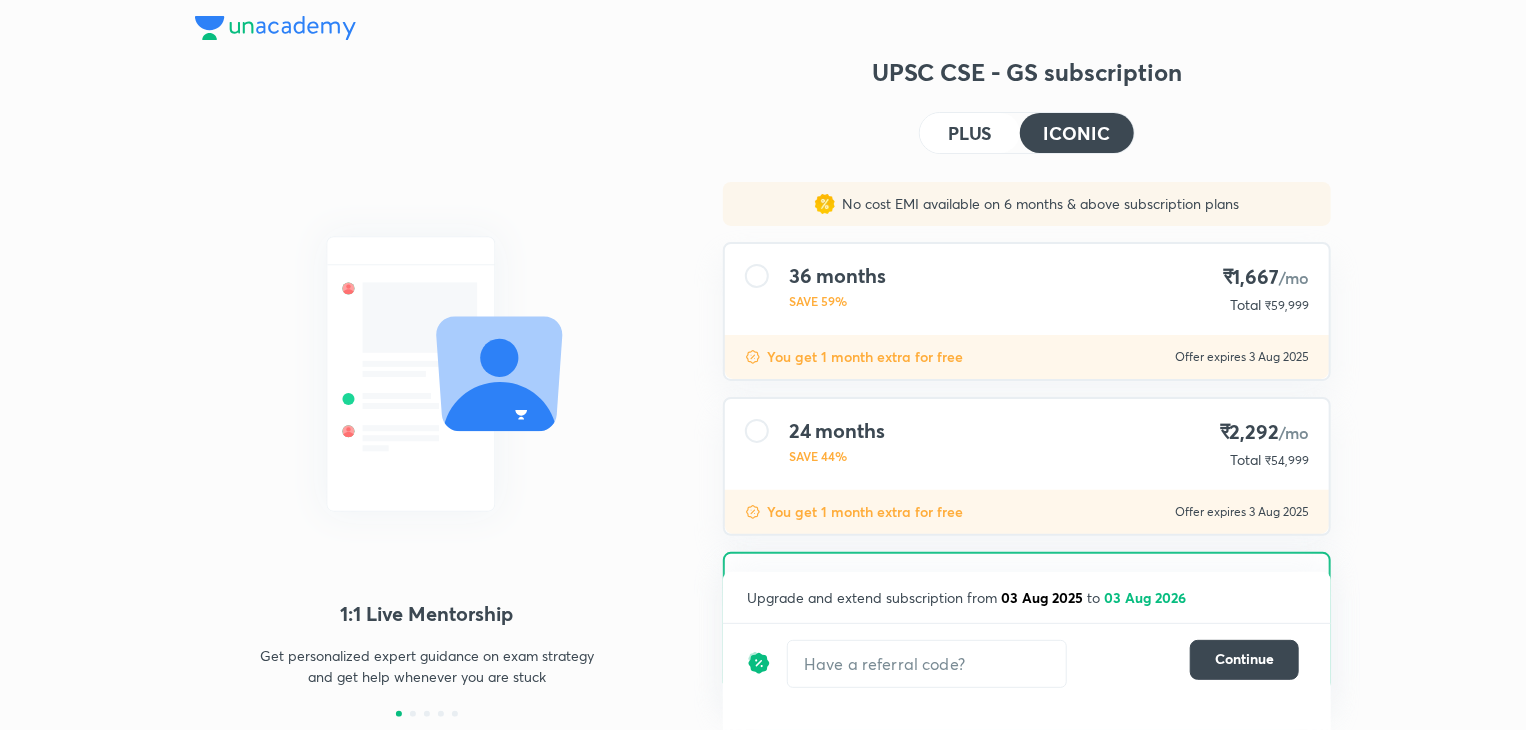 click on "24 months SAVE 44% [CURRENCY][AMOUNT] /mo Total [CURRENCY][AMOUNT]" at bounding box center (1027, 444) 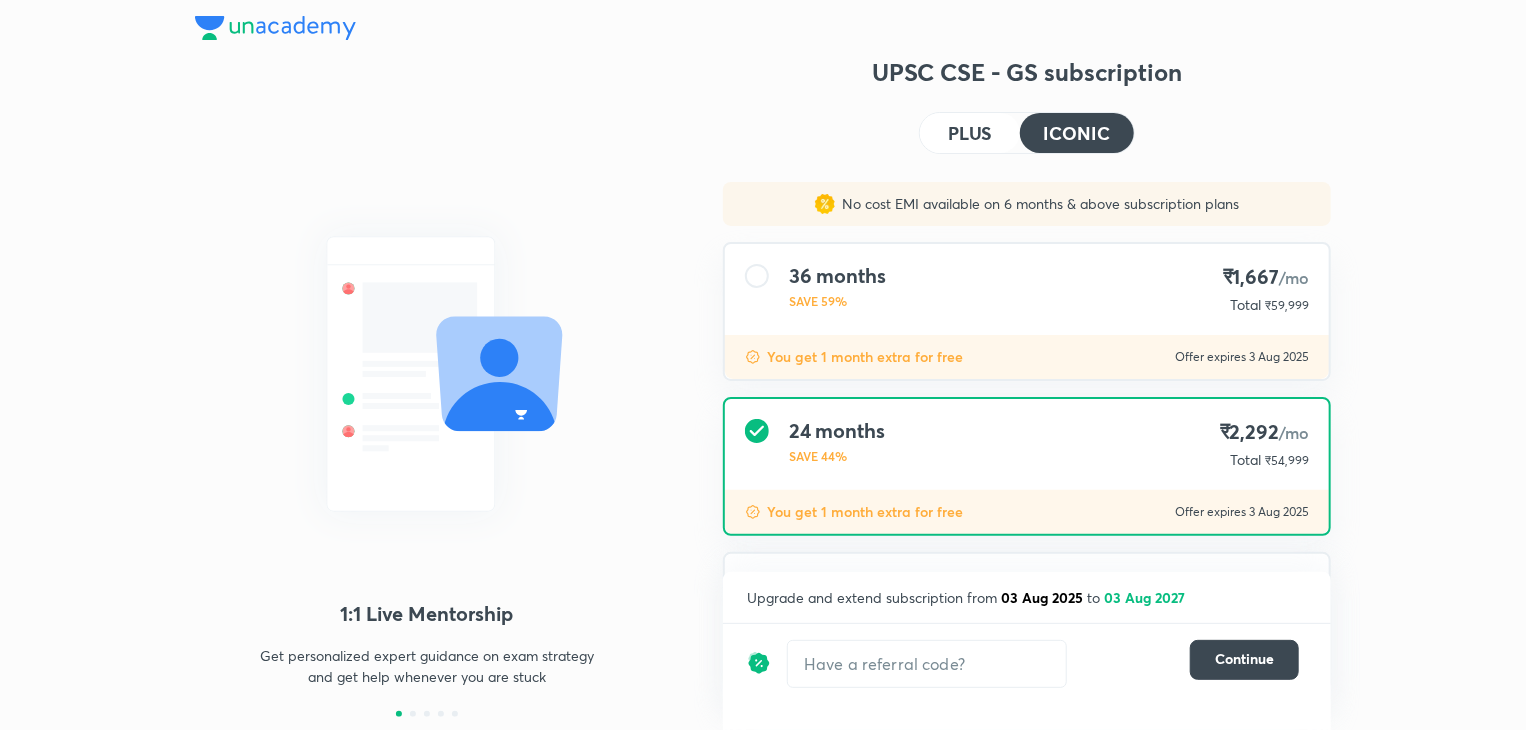 scroll, scrollTop: 164, scrollLeft: 0, axis: vertical 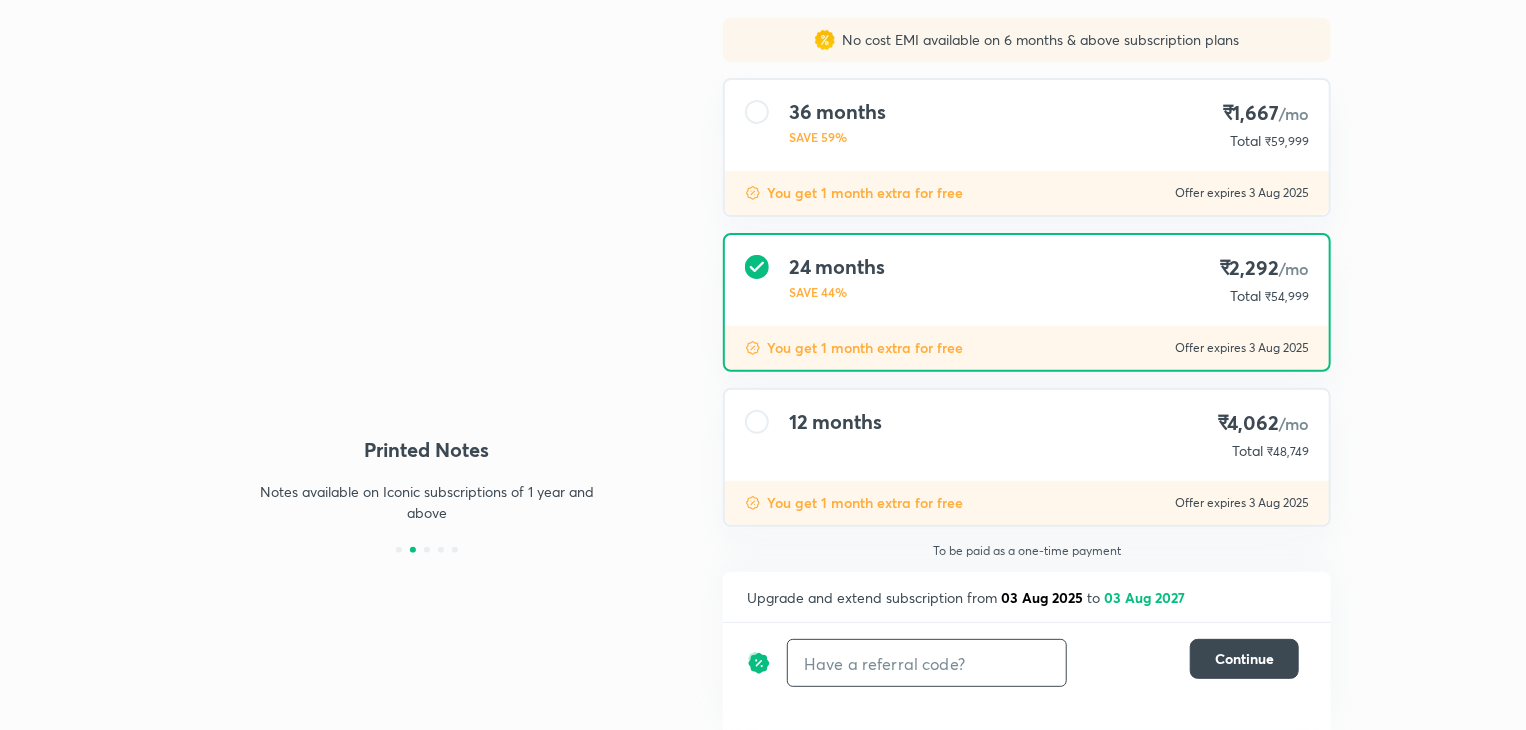 click at bounding box center (927, 663) 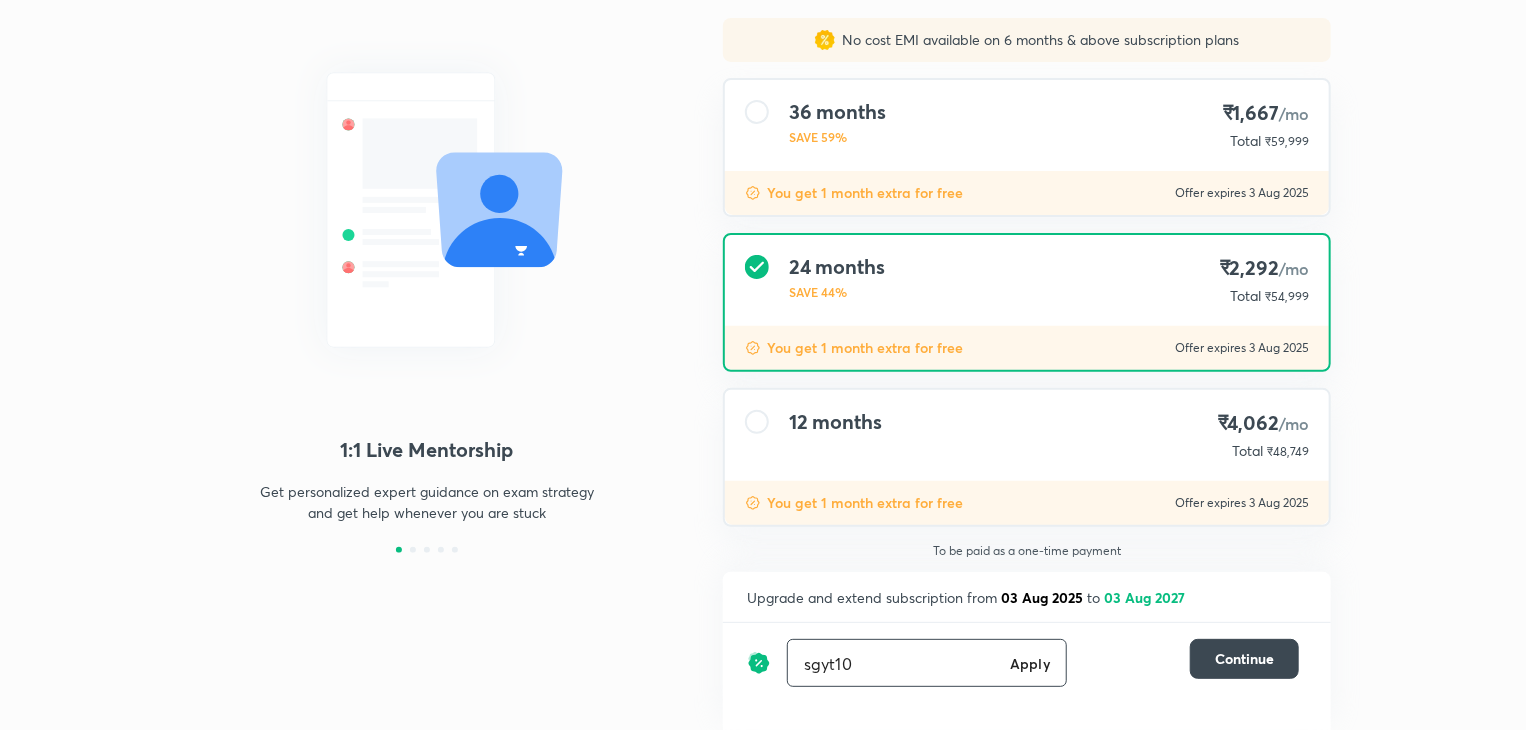 type on "sgyt10" 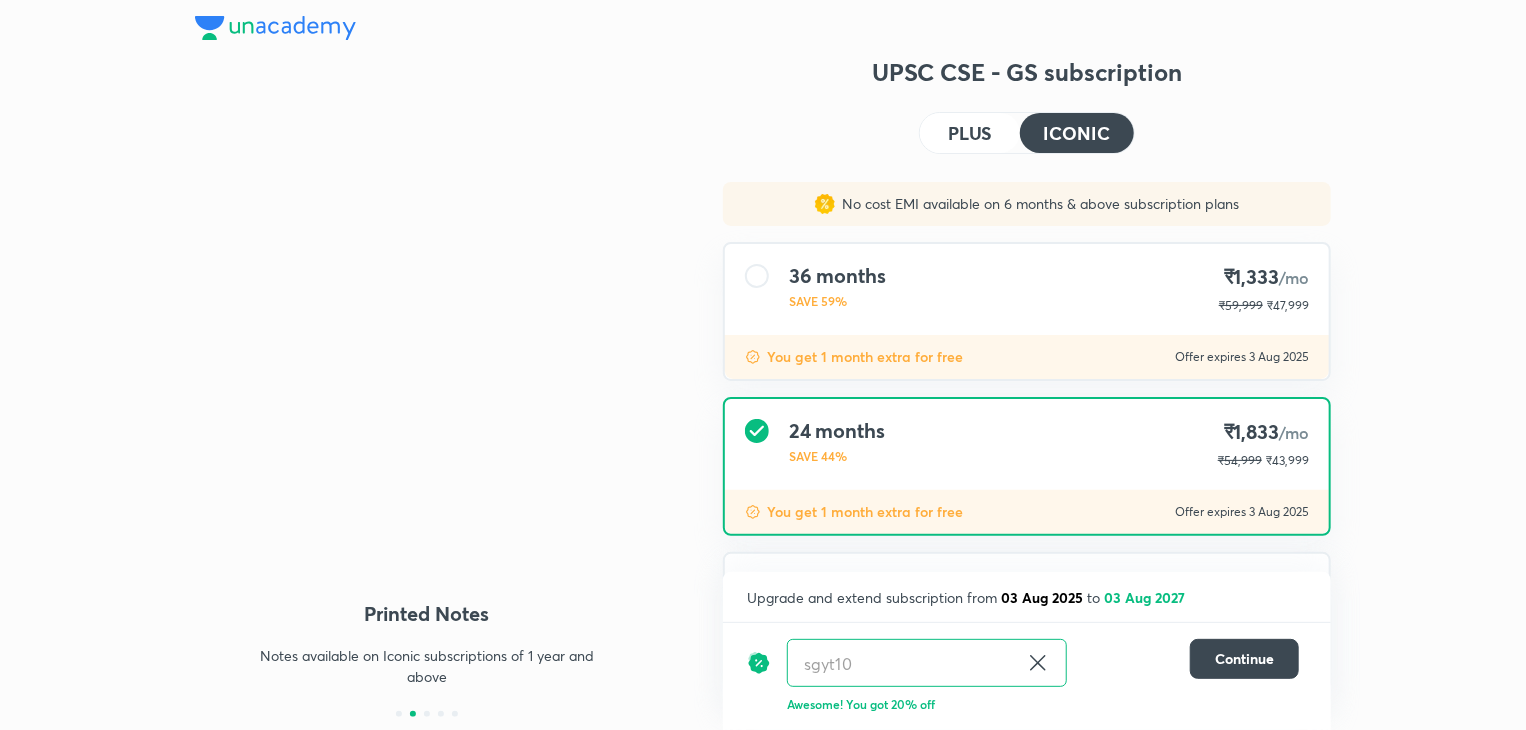 scroll, scrollTop: 163, scrollLeft: 0, axis: vertical 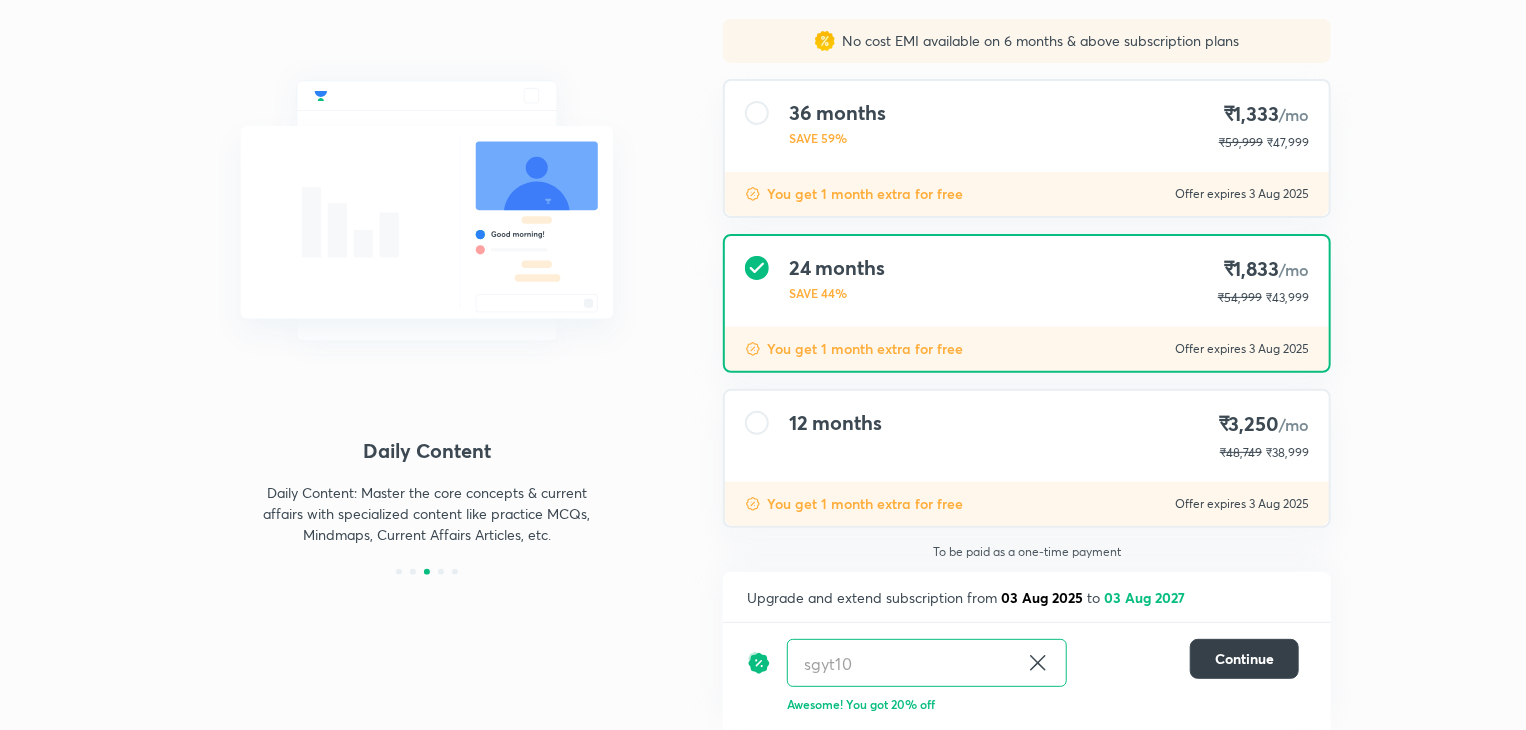 click on "Continue" at bounding box center (1244, 659) 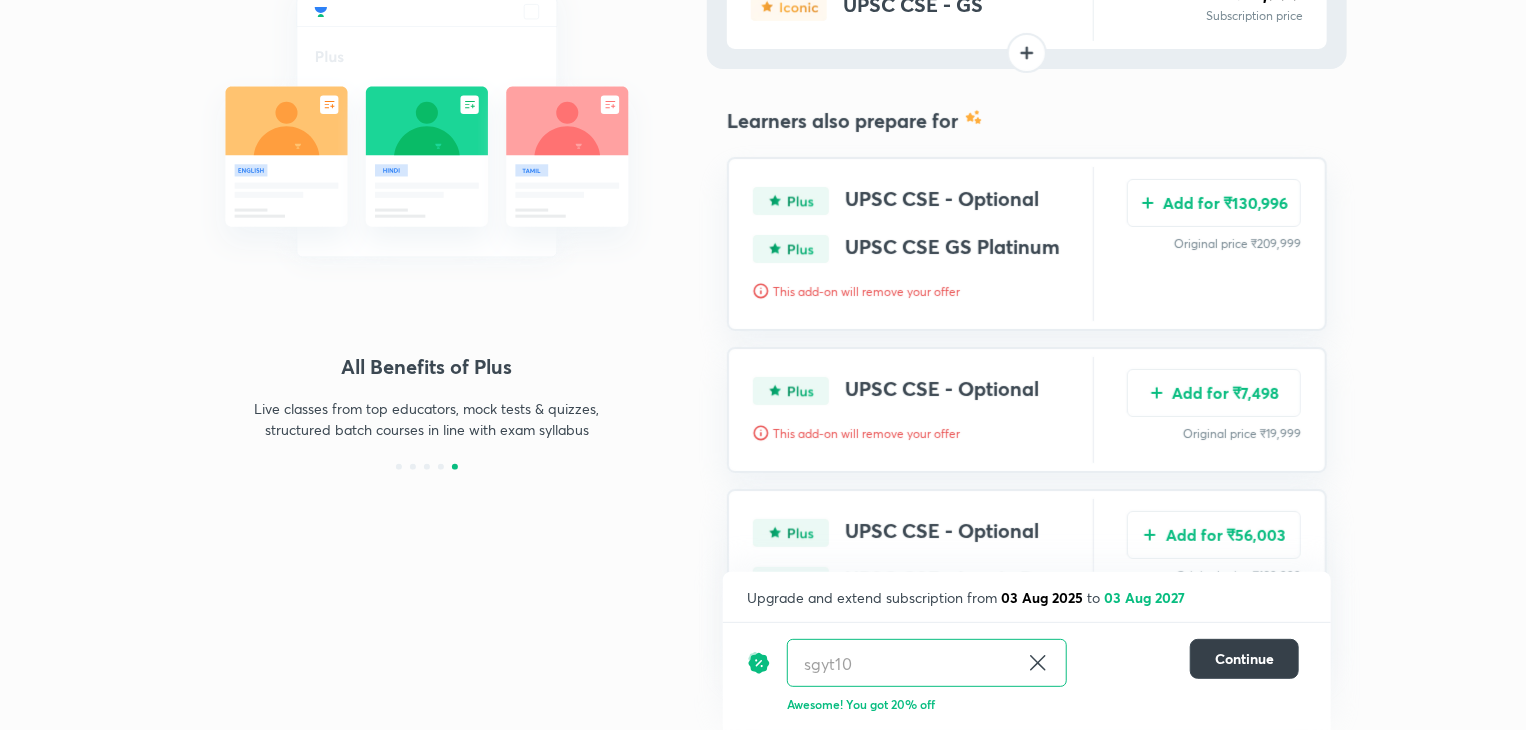 scroll, scrollTop: 248, scrollLeft: 0, axis: vertical 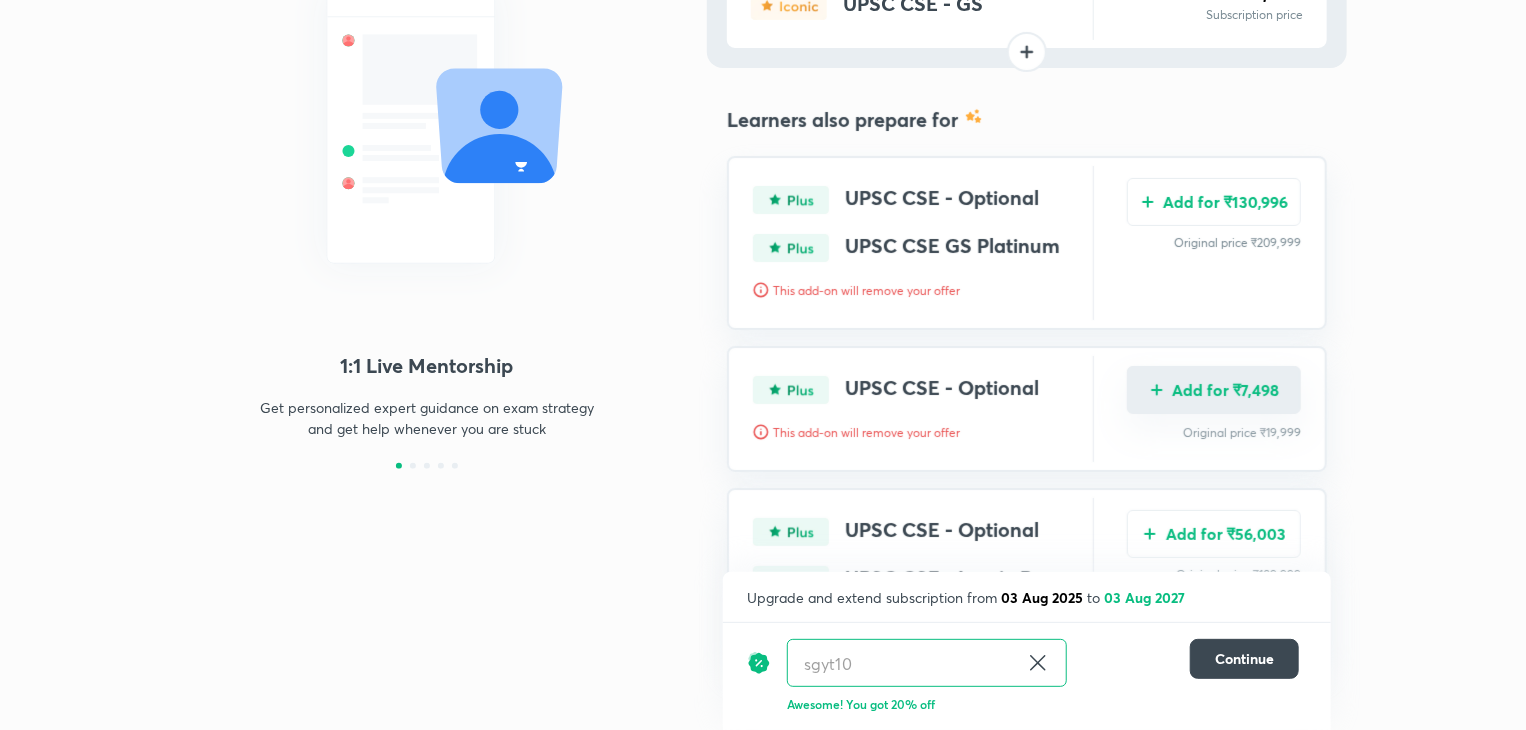 click on "Add for ₹7,498" at bounding box center [1214, 390] 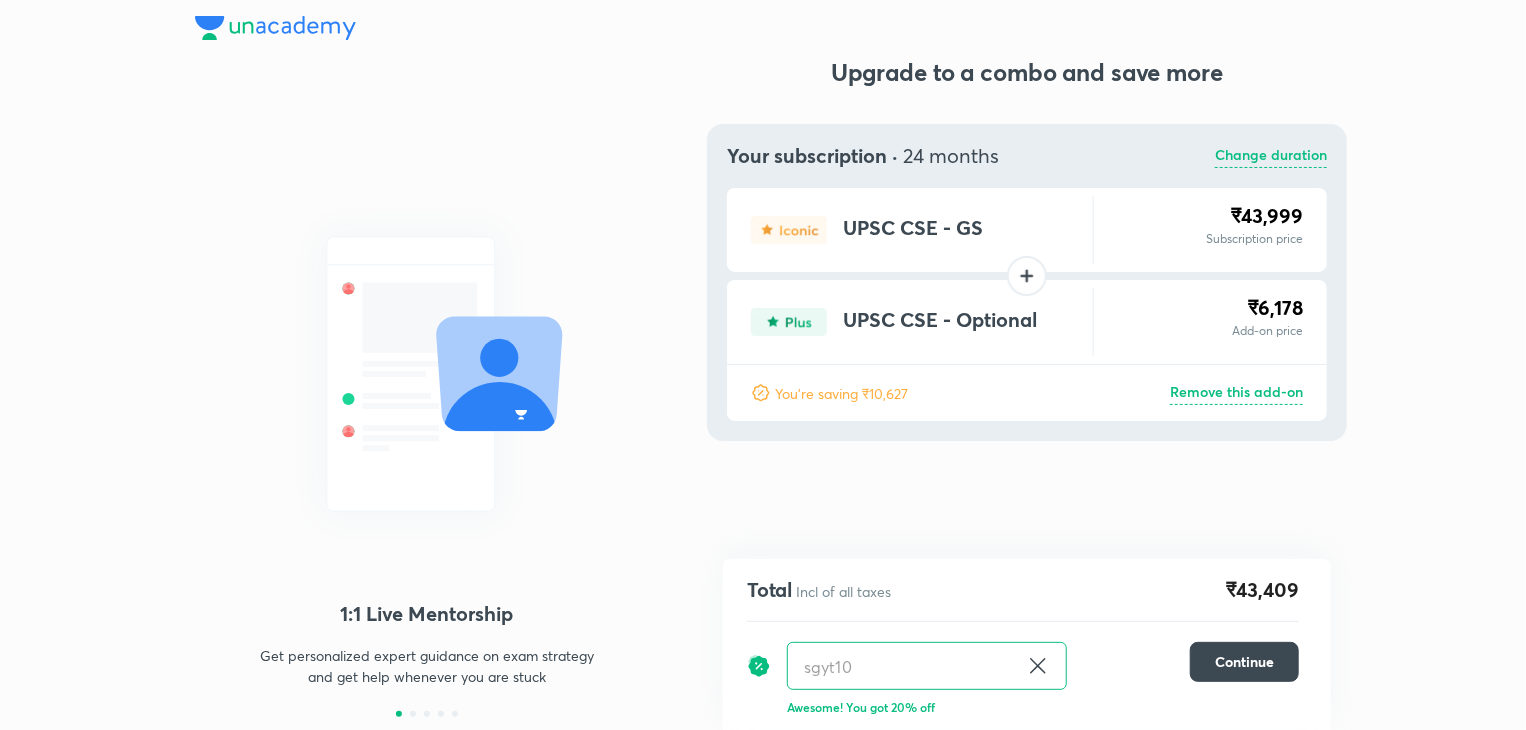 scroll, scrollTop: 0, scrollLeft: 0, axis: both 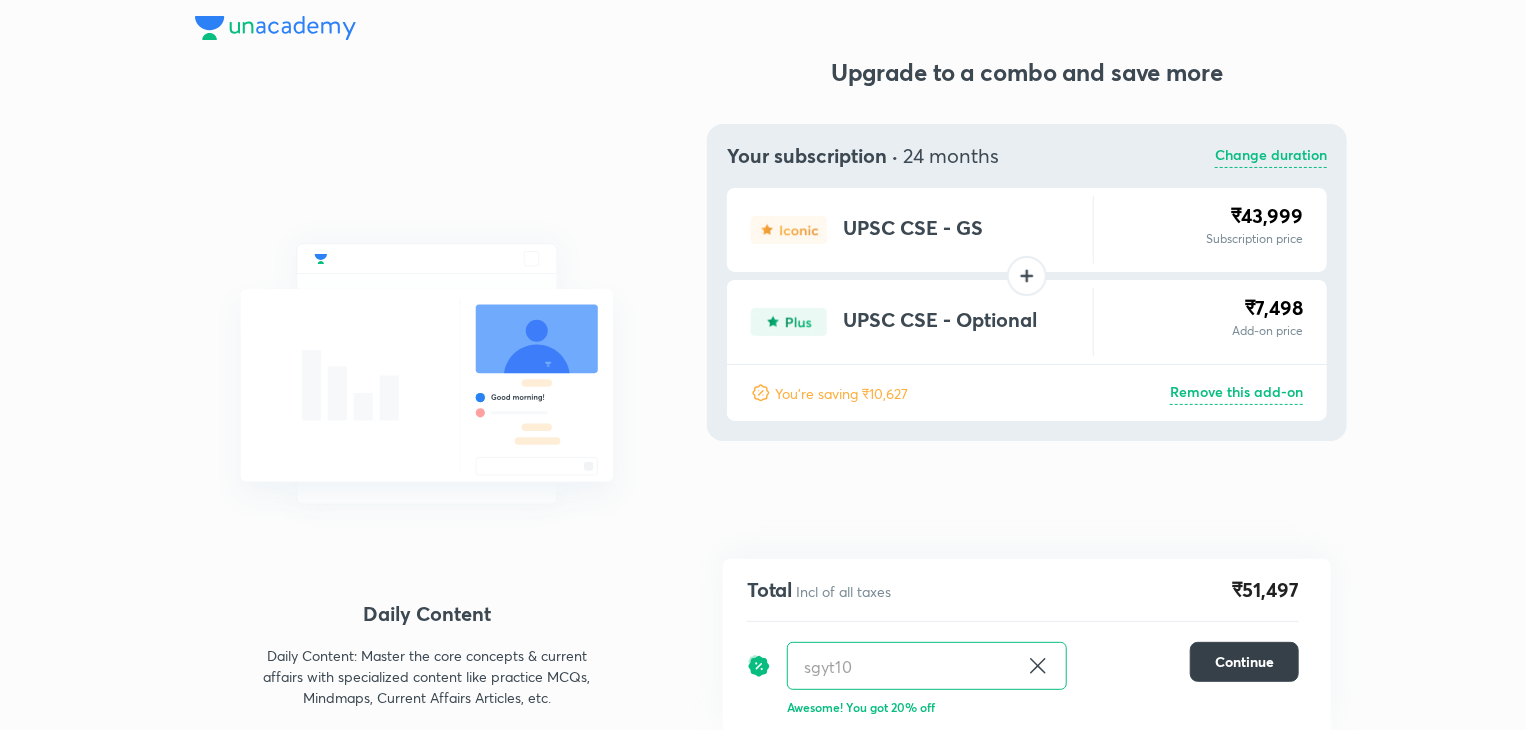 click on "Continue" at bounding box center (1244, 662) 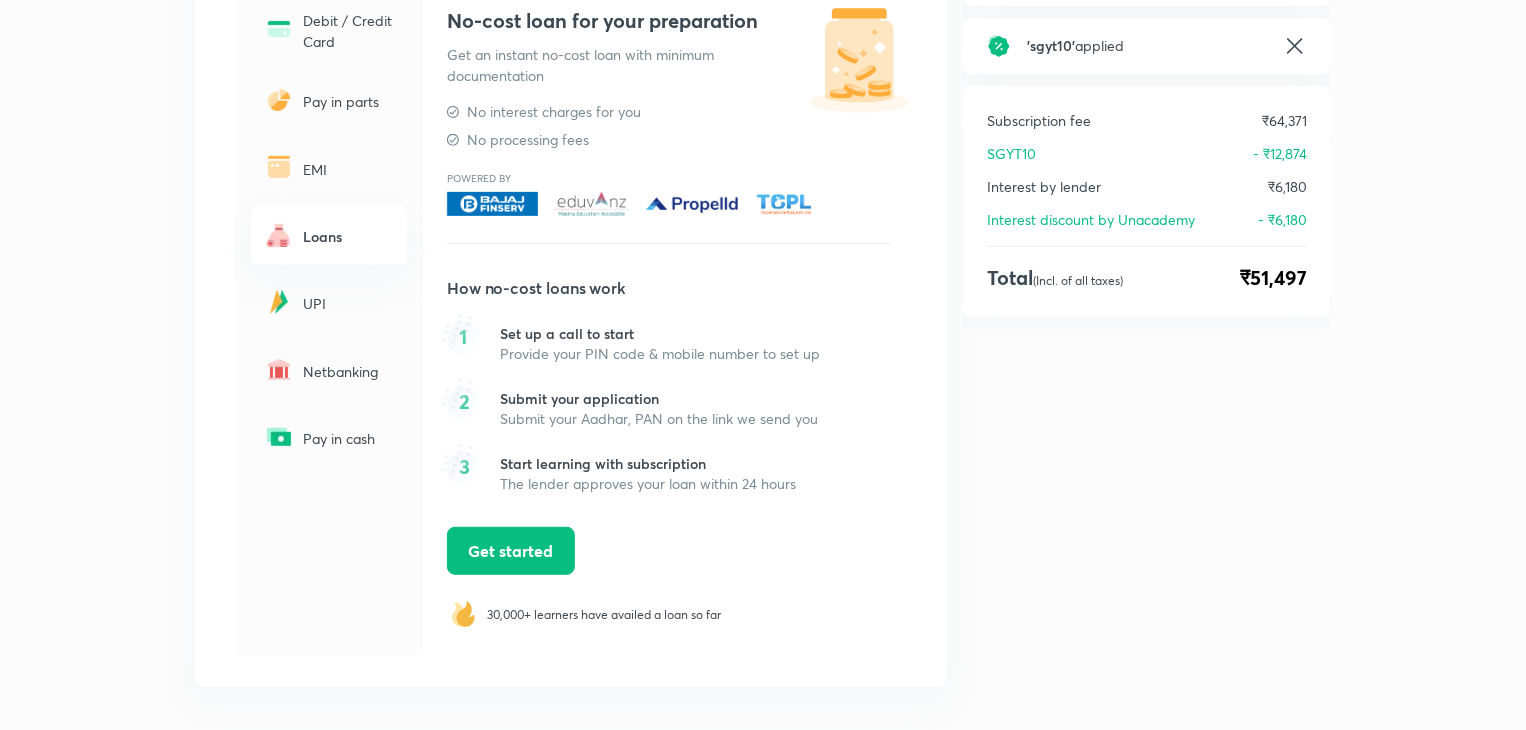 scroll, scrollTop: 343, scrollLeft: 0, axis: vertical 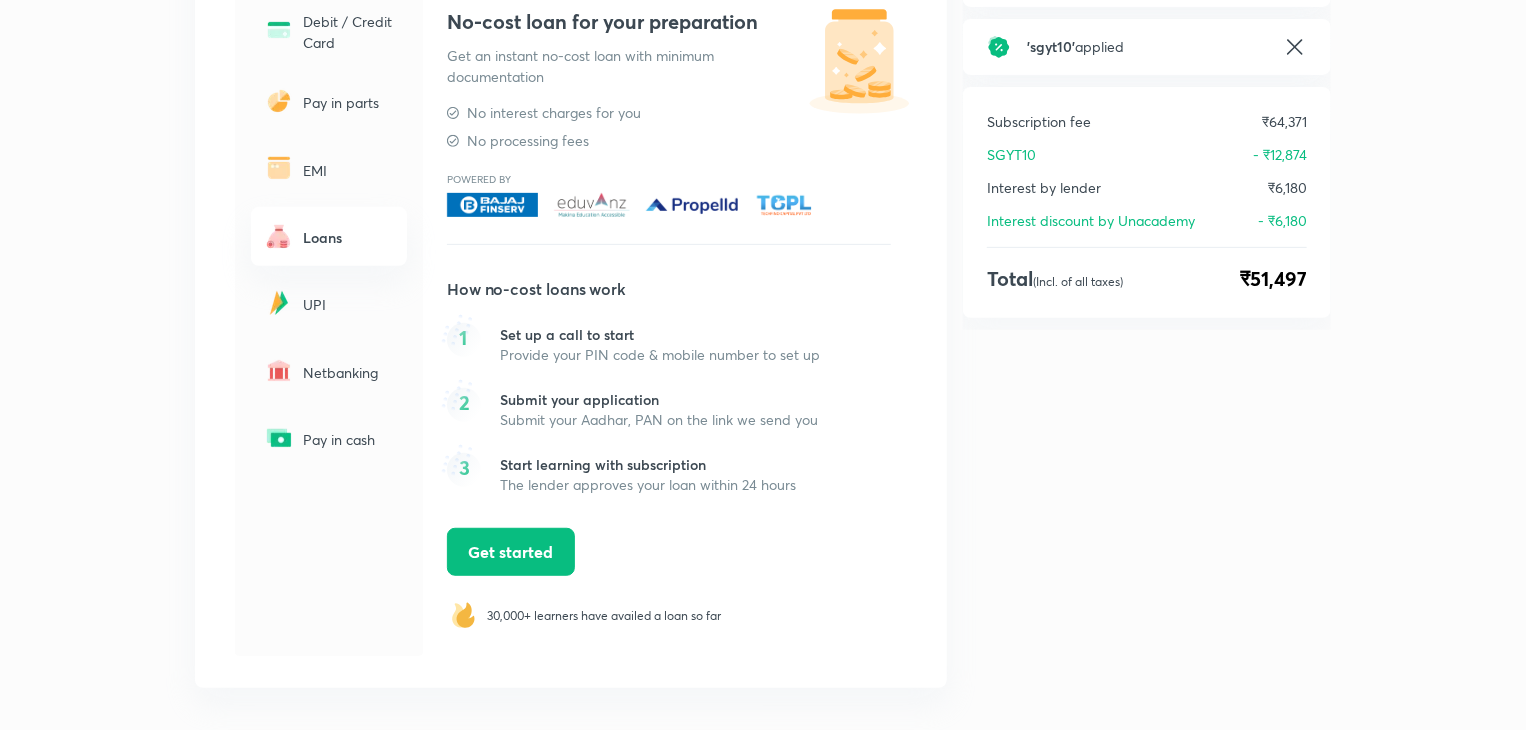 click on "EMI" at bounding box center [329, 169] 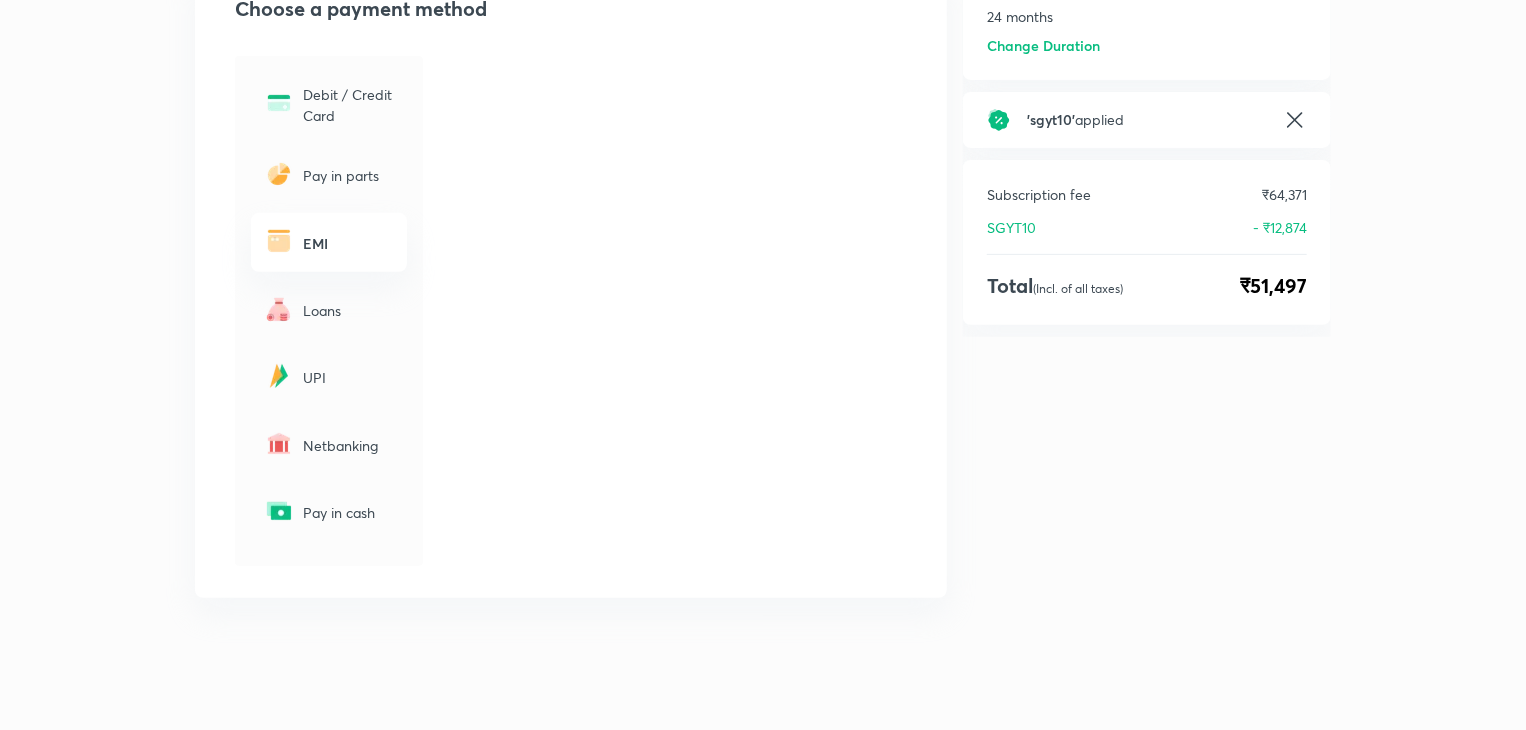 scroll, scrollTop: 269, scrollLeft: 0, axis: vertical 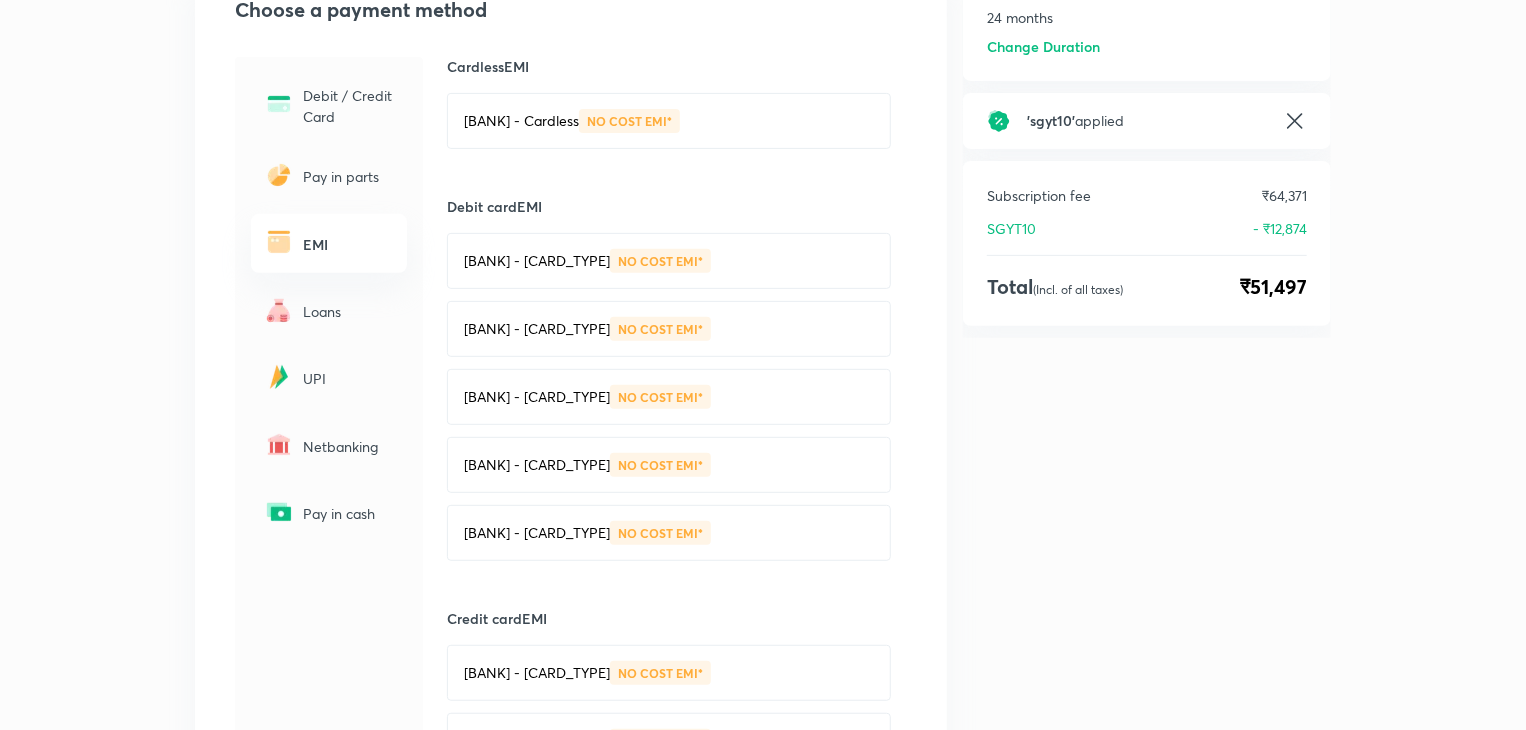 click on "UPI" at bounding box center (349, 378) 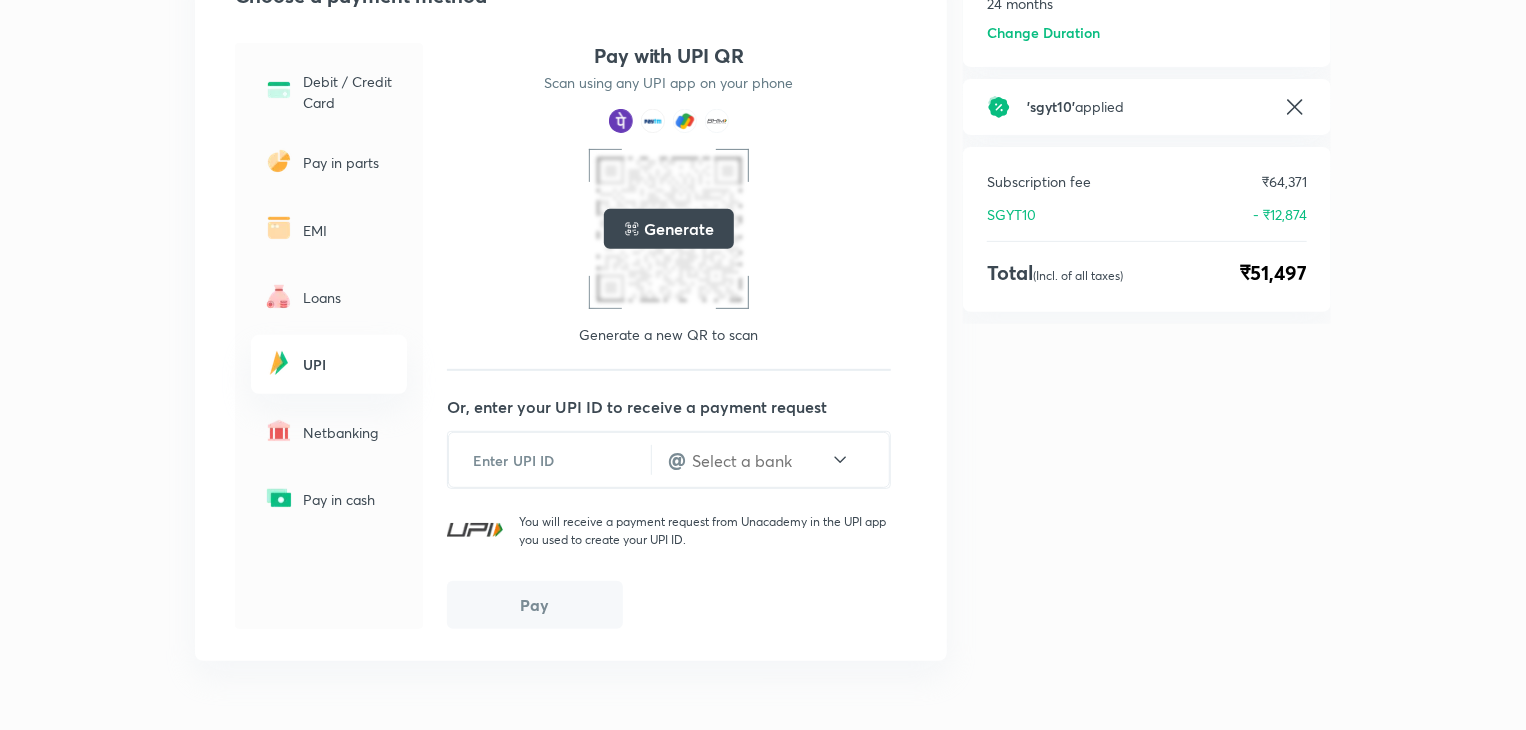 scroll, scrollTop: 345, scrollLeft: 0, axis: vertical 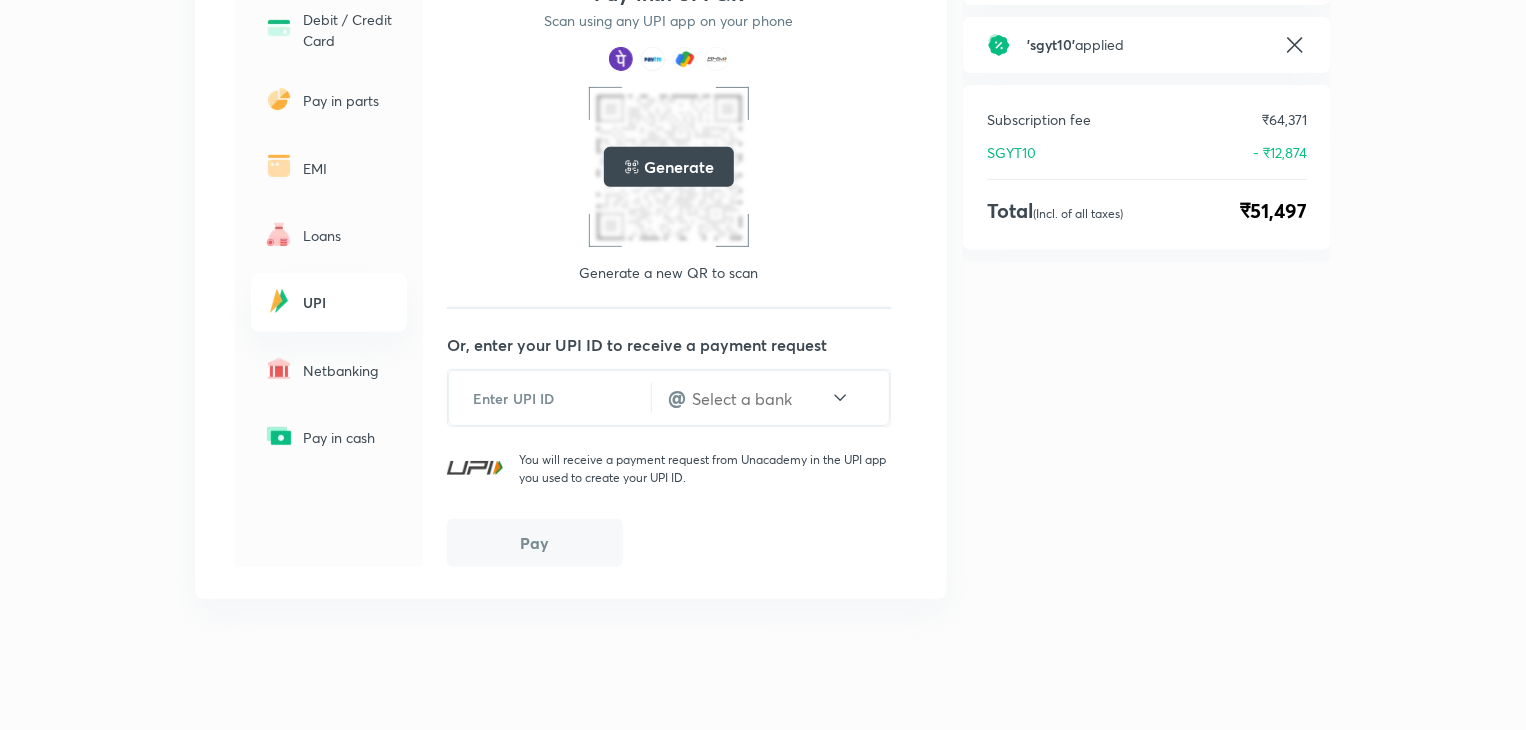 click on "Loans" at bounding box center (349, 235) 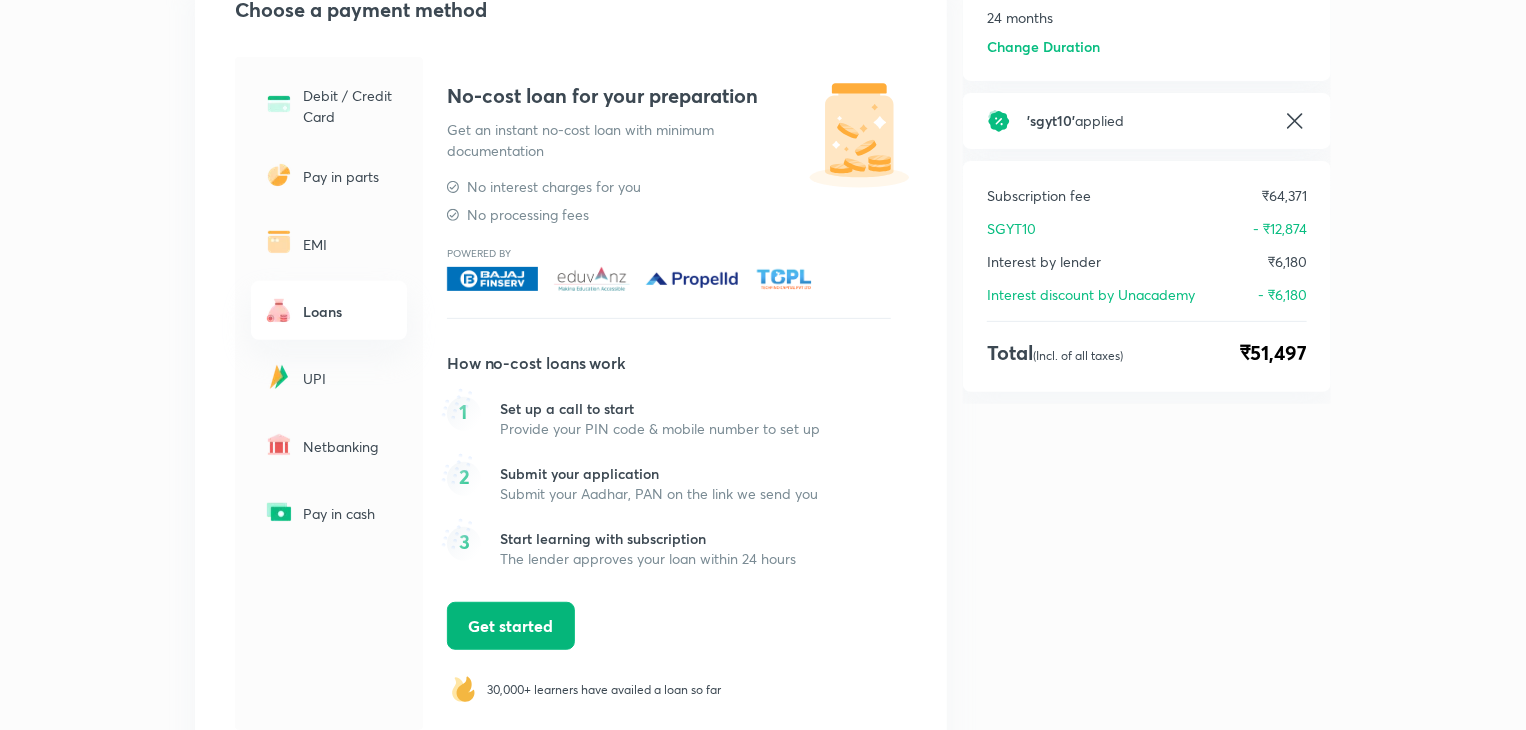 click on "Get started" at bounding box center (511, 626) 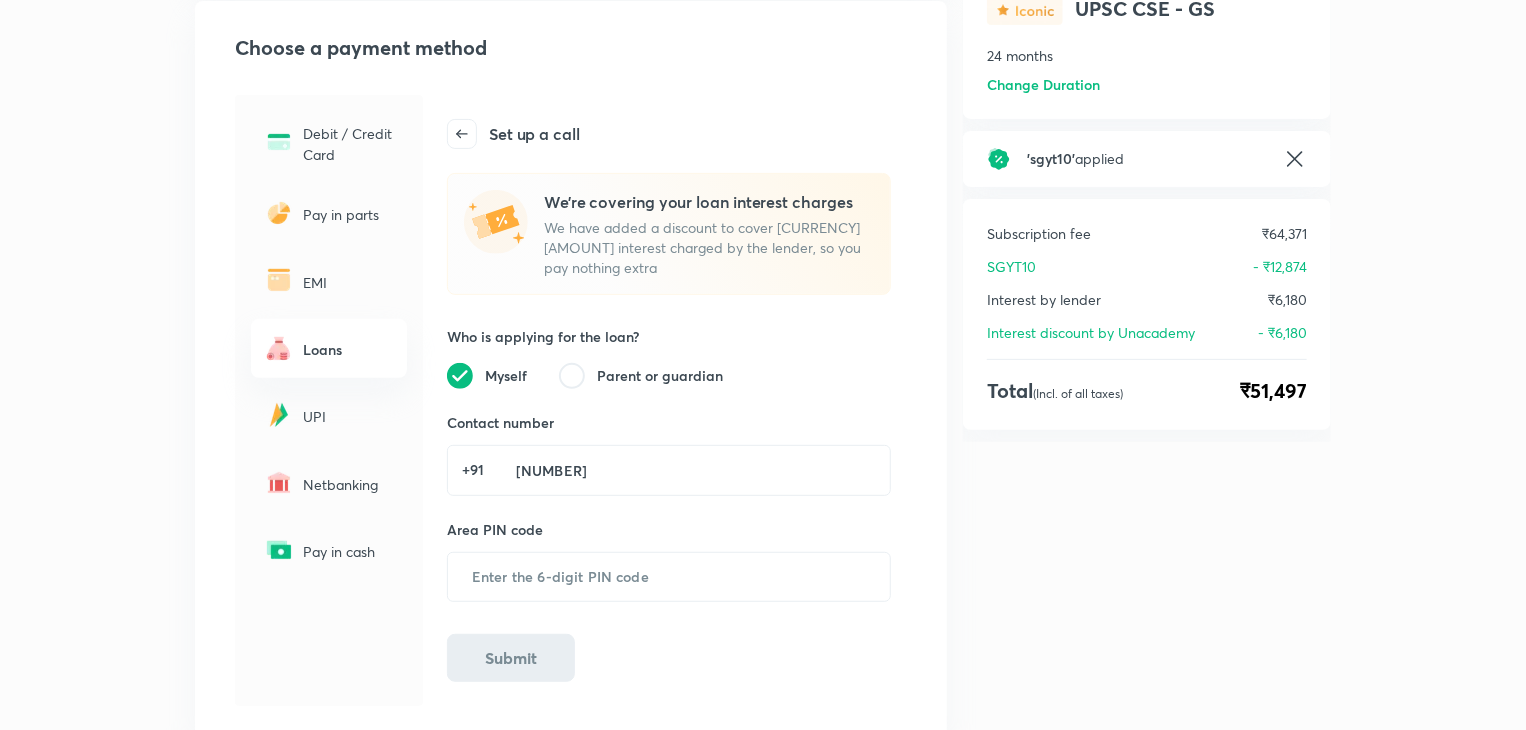 scroll, scrollTop: 236, scrollLeft: 0, axis: vertical 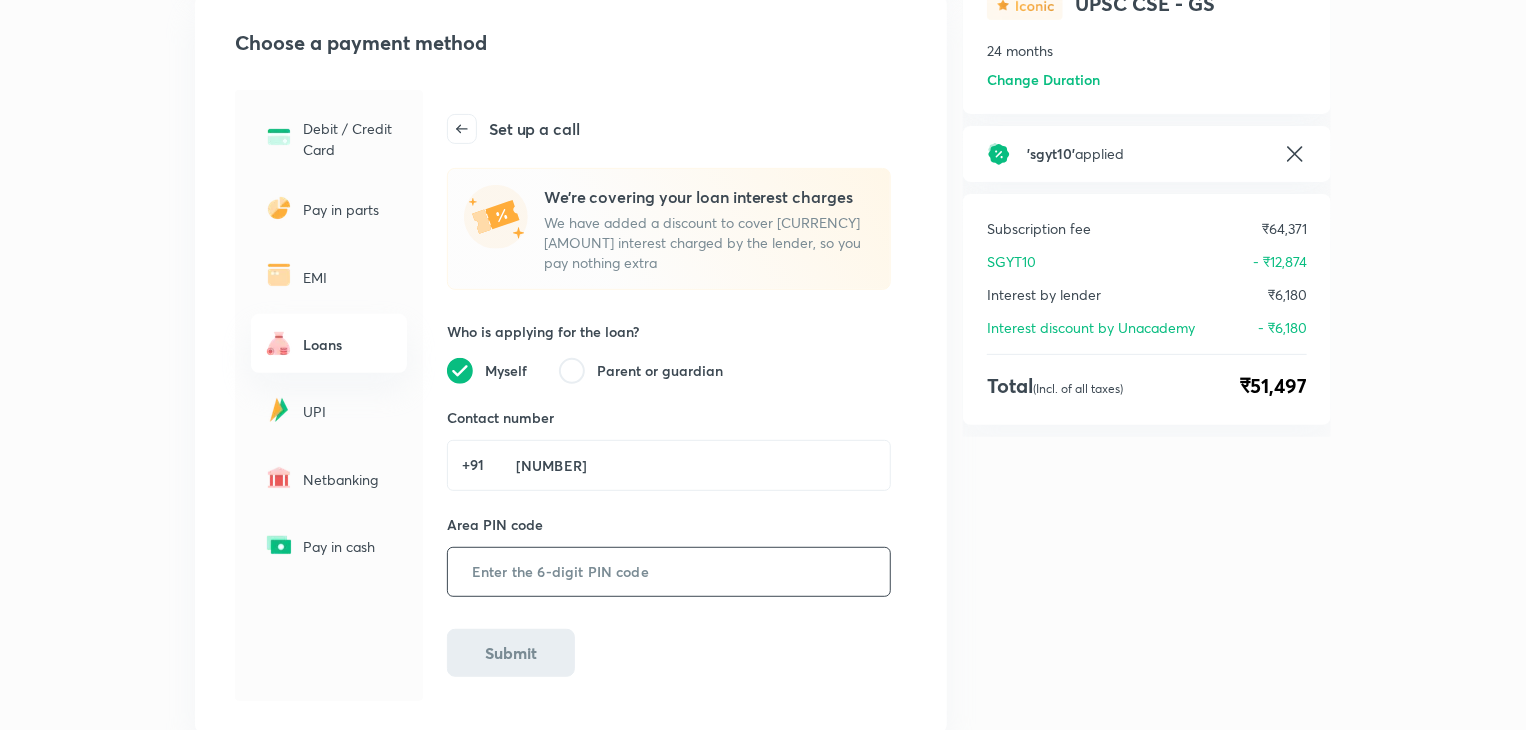 click at bounding box center (669, 572) 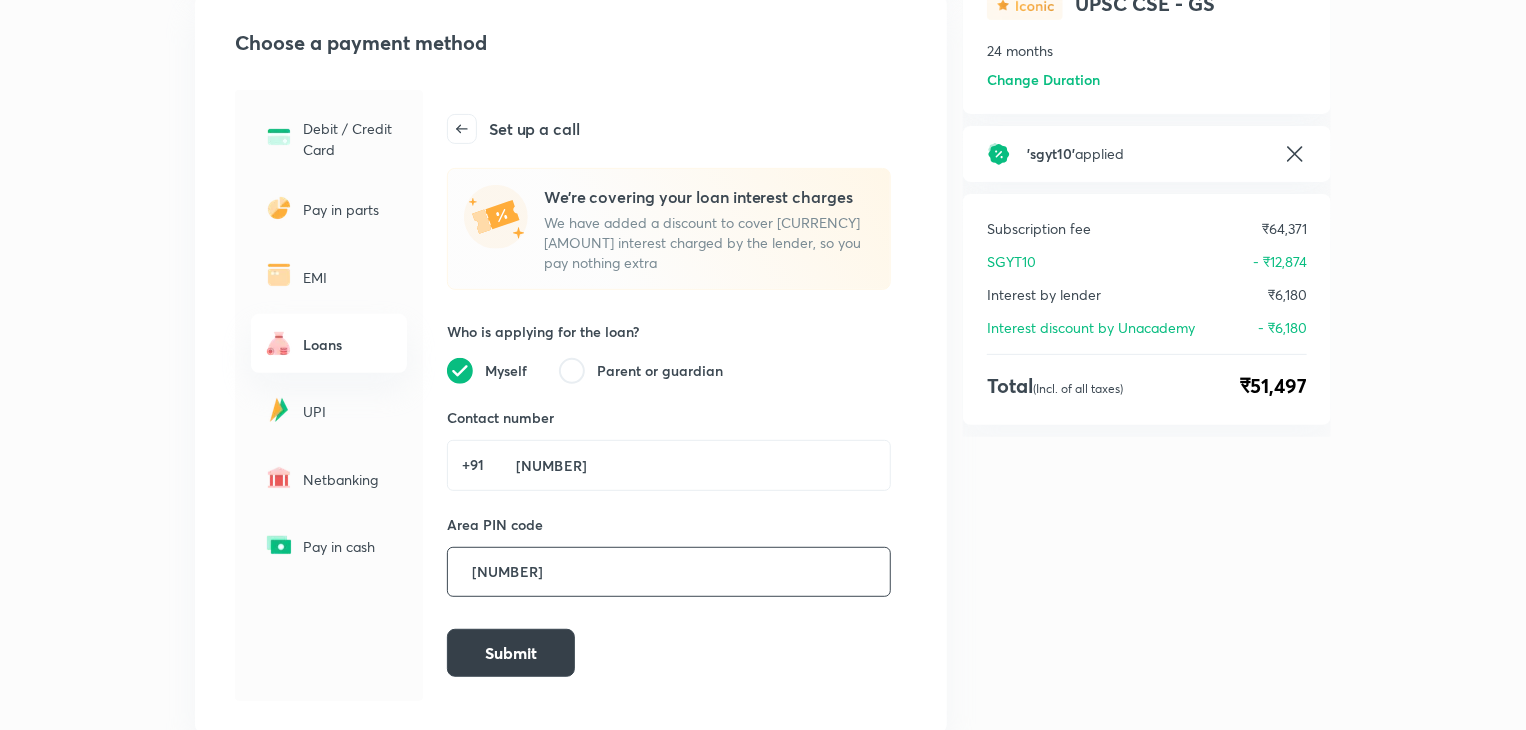 type on "[NUMBER]" 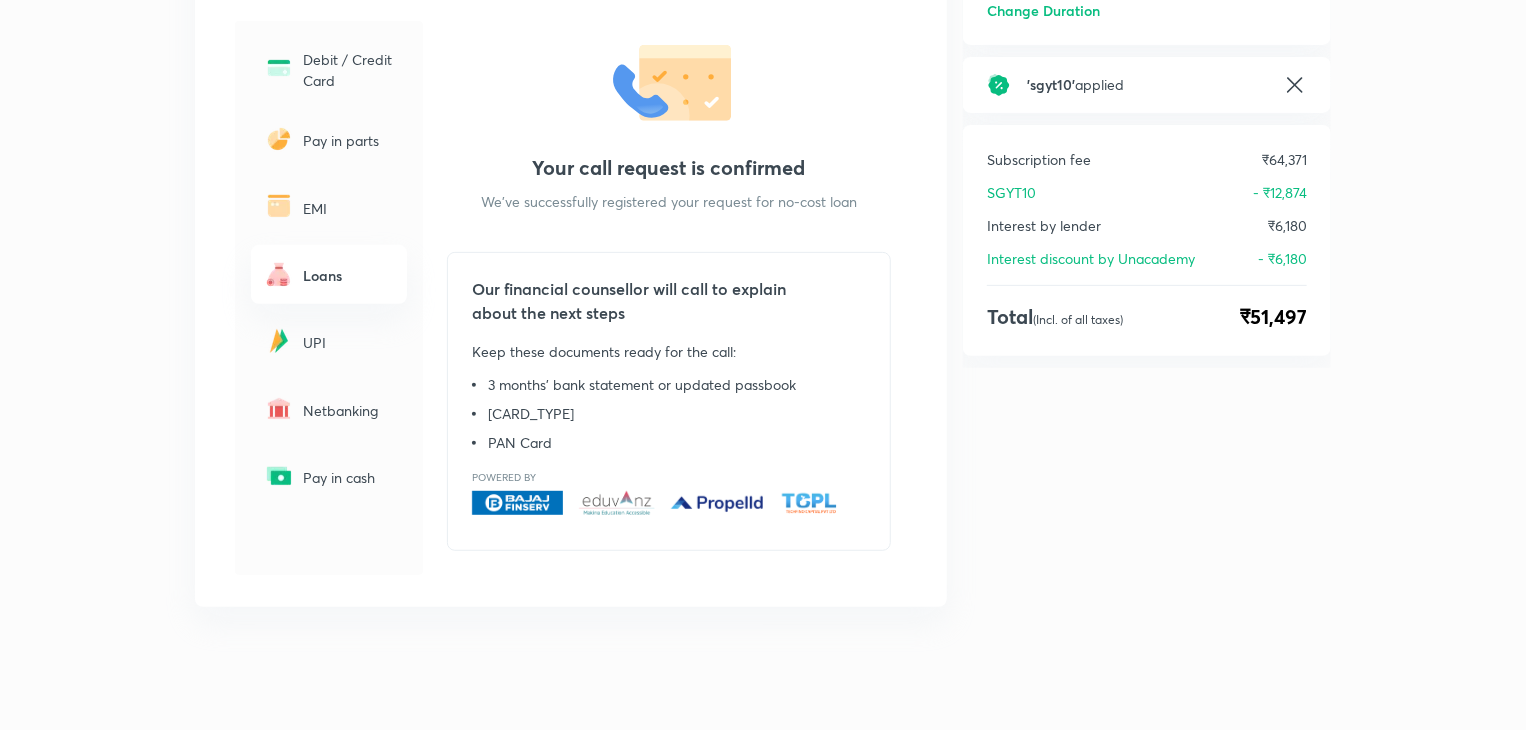 scroll, scrollTop: 293, scrollLeft: 0, axis: vertical 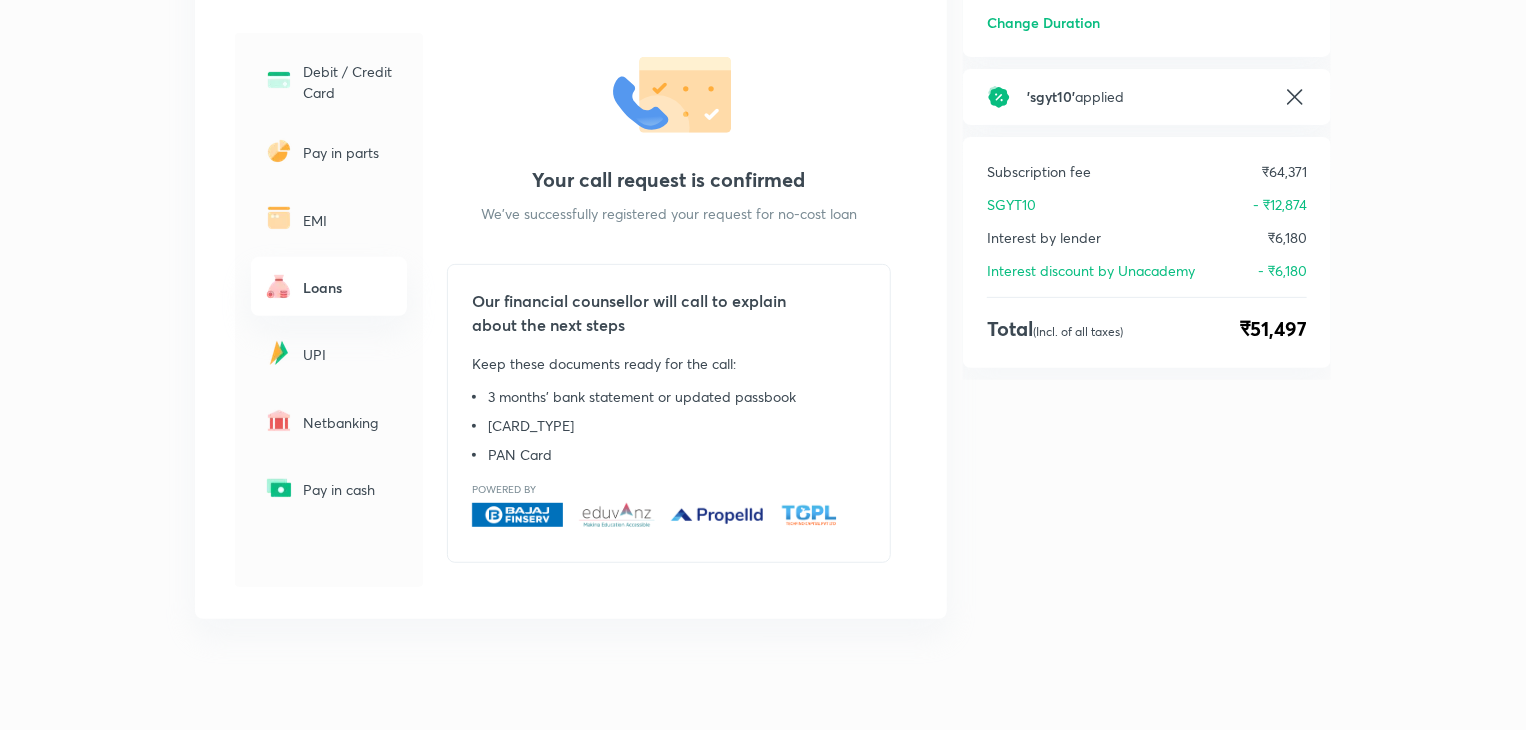 click on "Pay in parts" at bounding box center [349, 152] 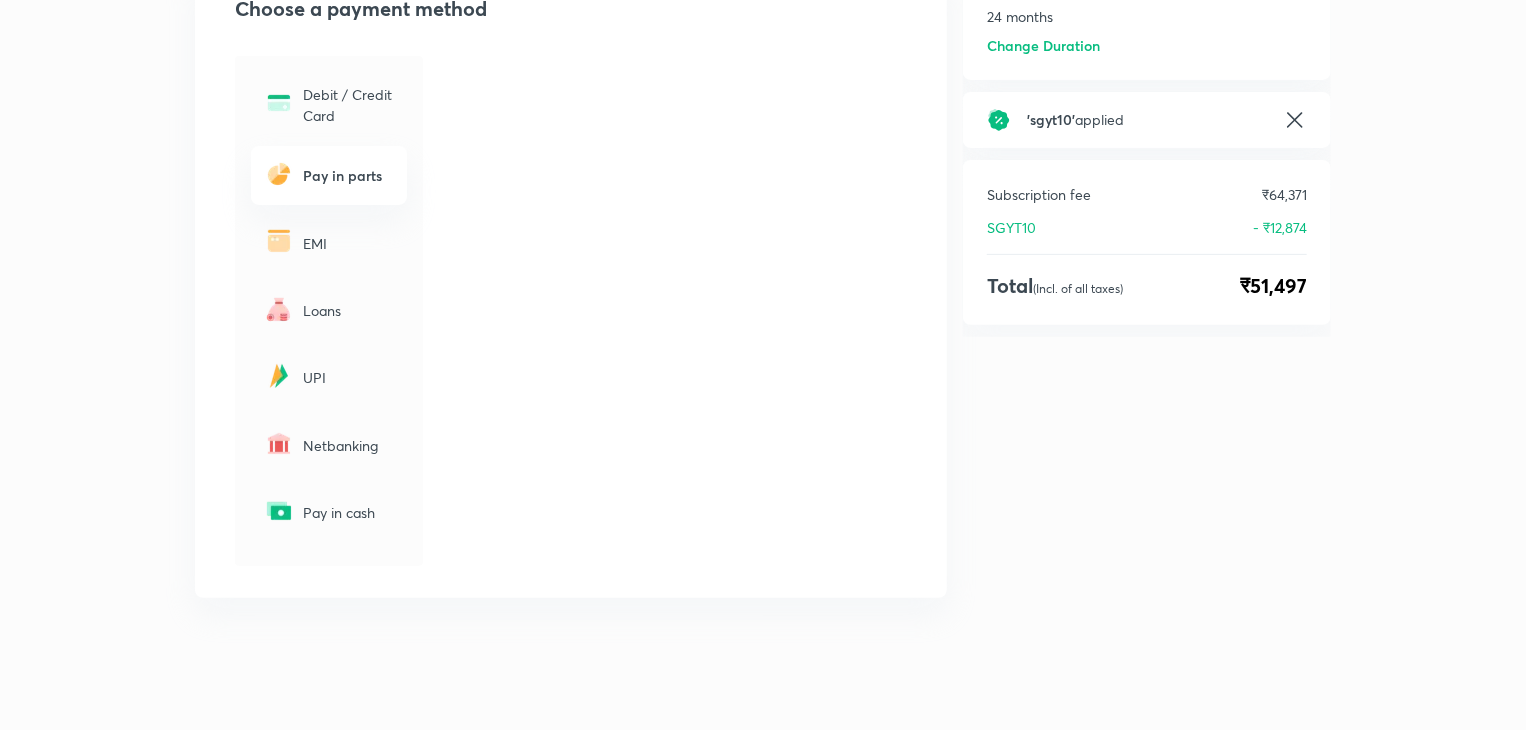 scroll, scrollTop: 269, scrollLeft: 0, axis: vertical 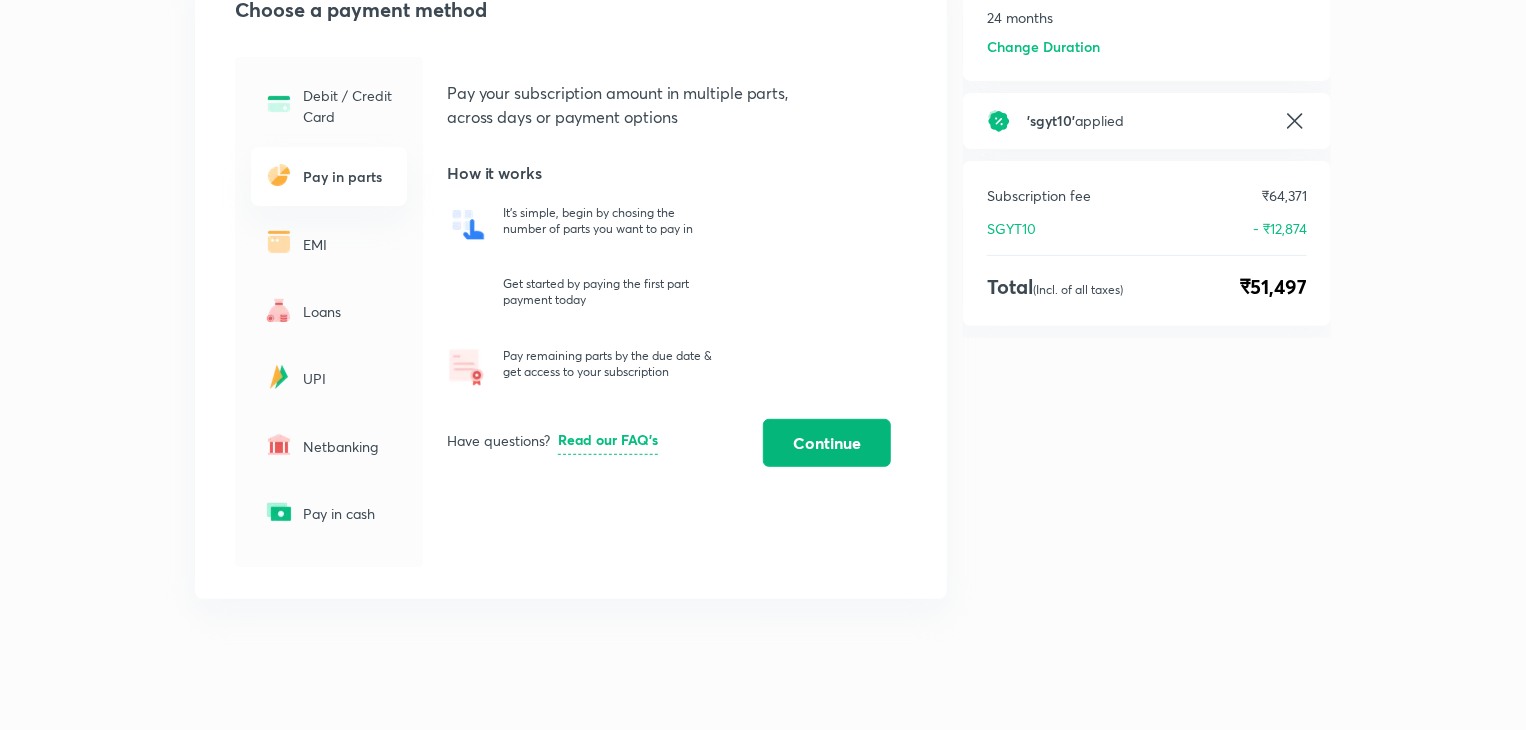 click on "Continue" at bounding box center (827, 443) 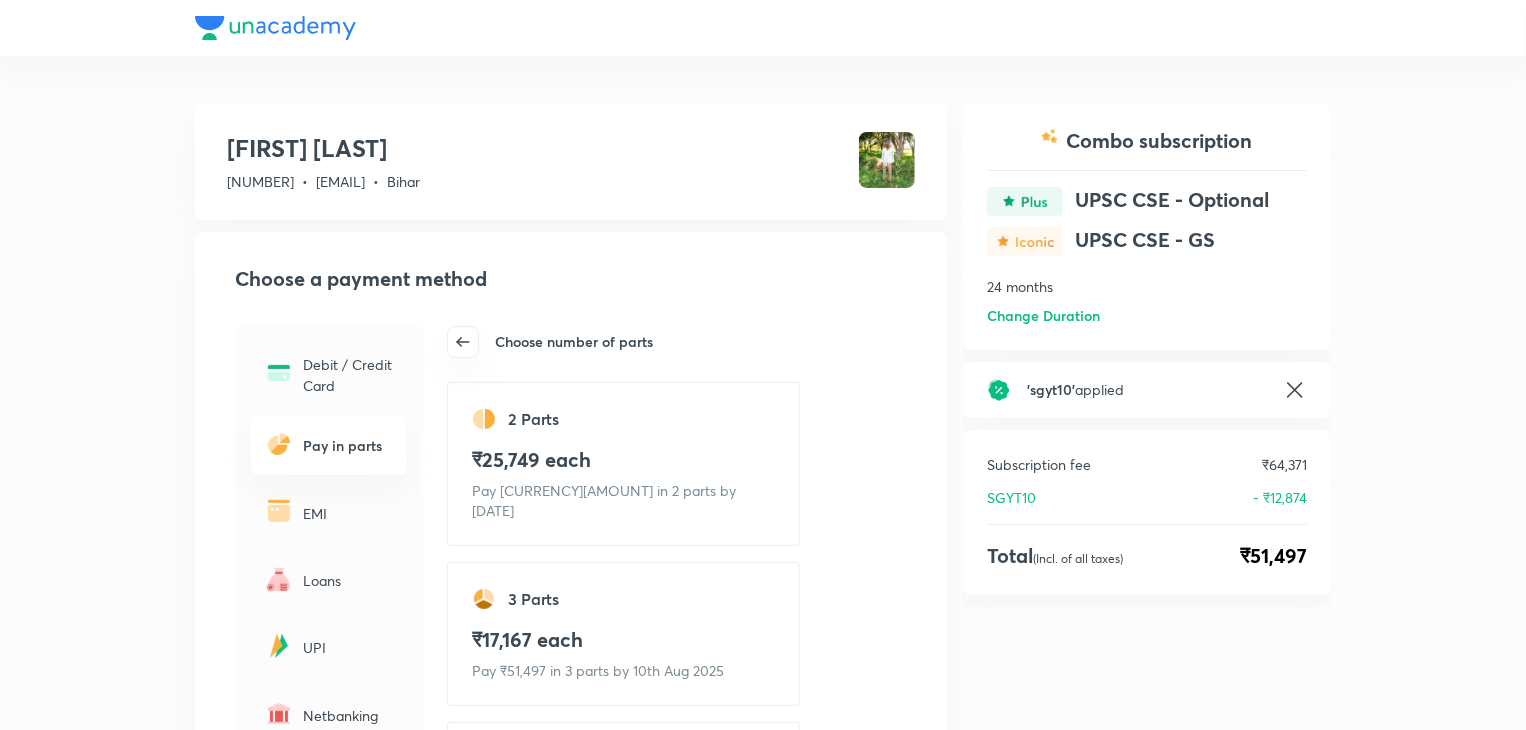 scroll, scrollTop: 496, scrollLeft: 0, axis: vertical 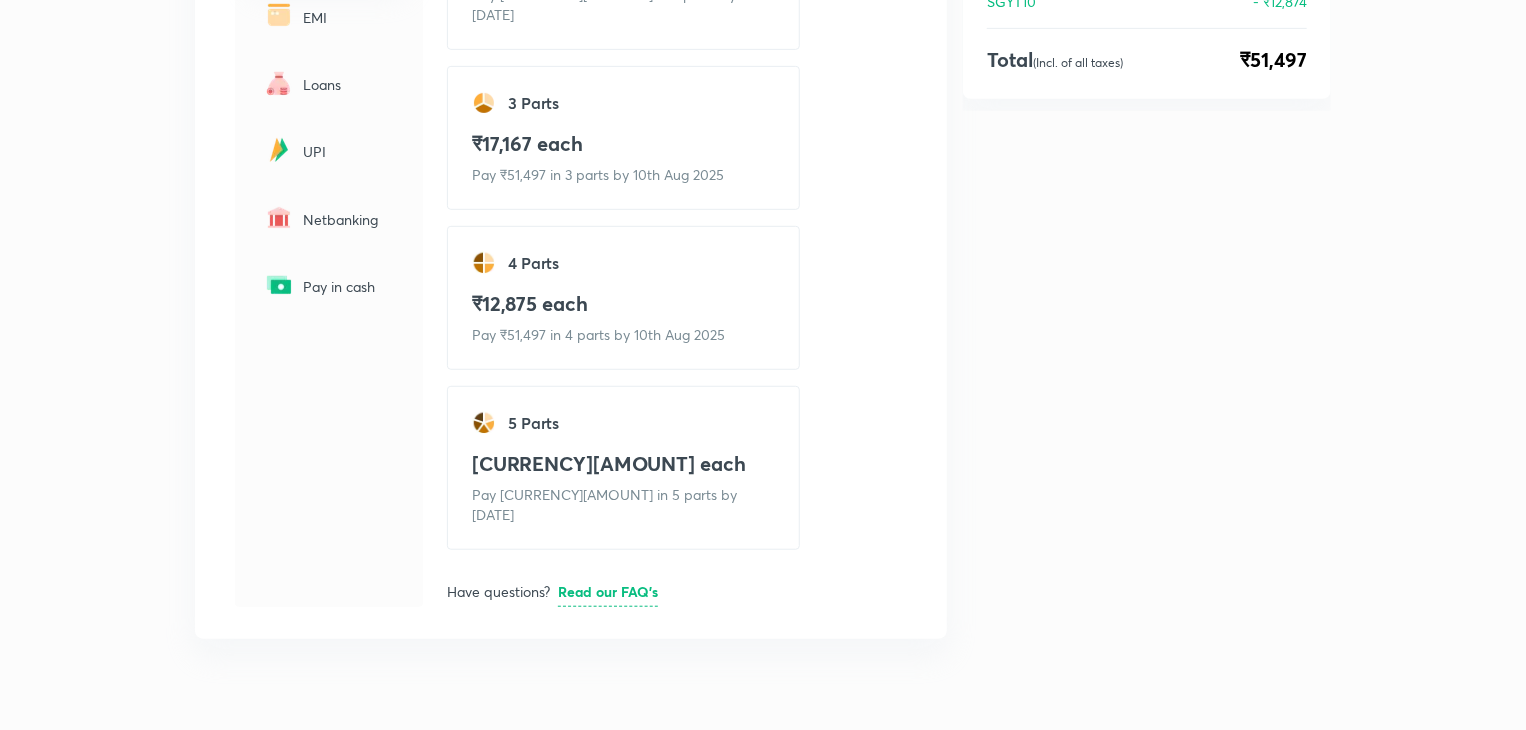 click on "UPI" at bounding box center [349, 151] 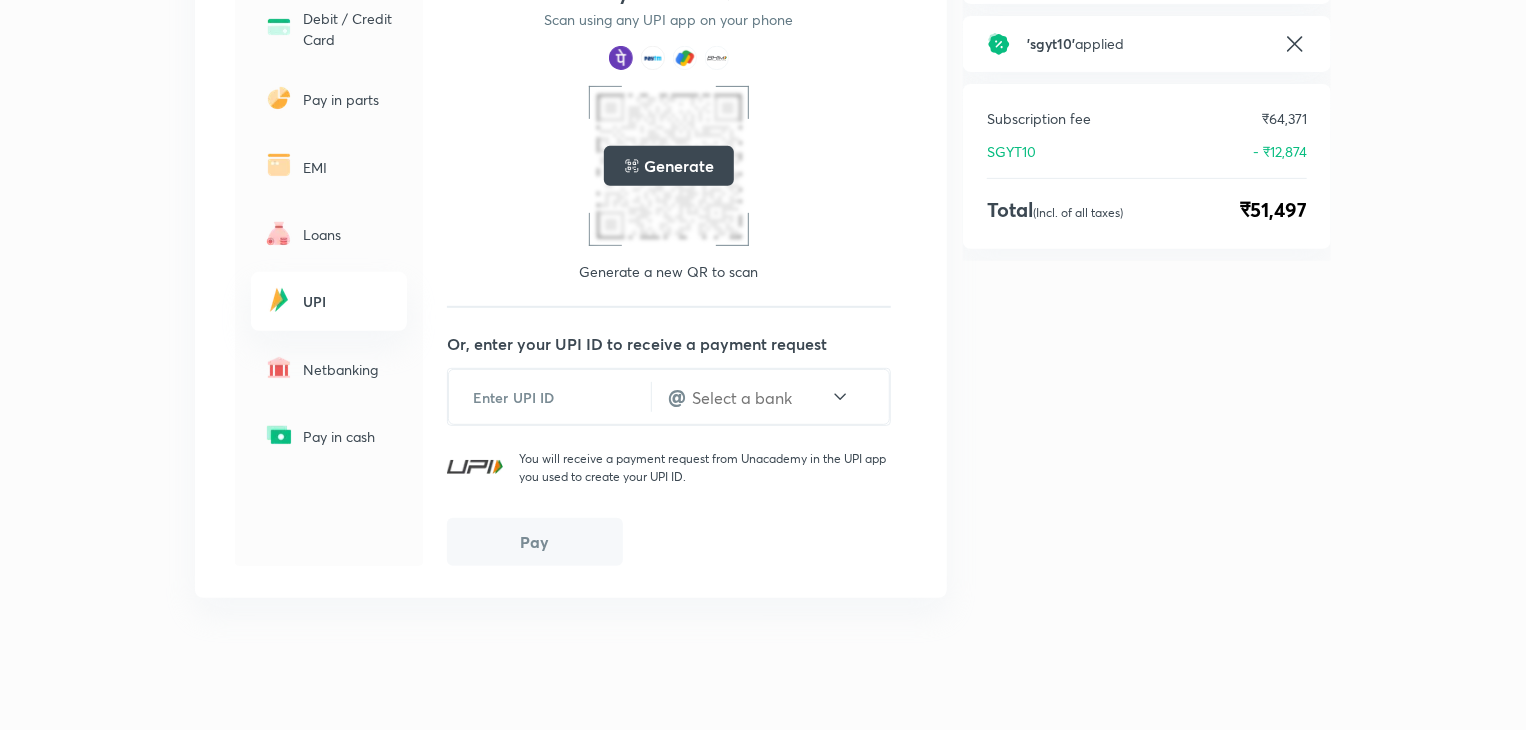 scroll, scrollTop: 345, scrollLeft: 0, axis: vertical 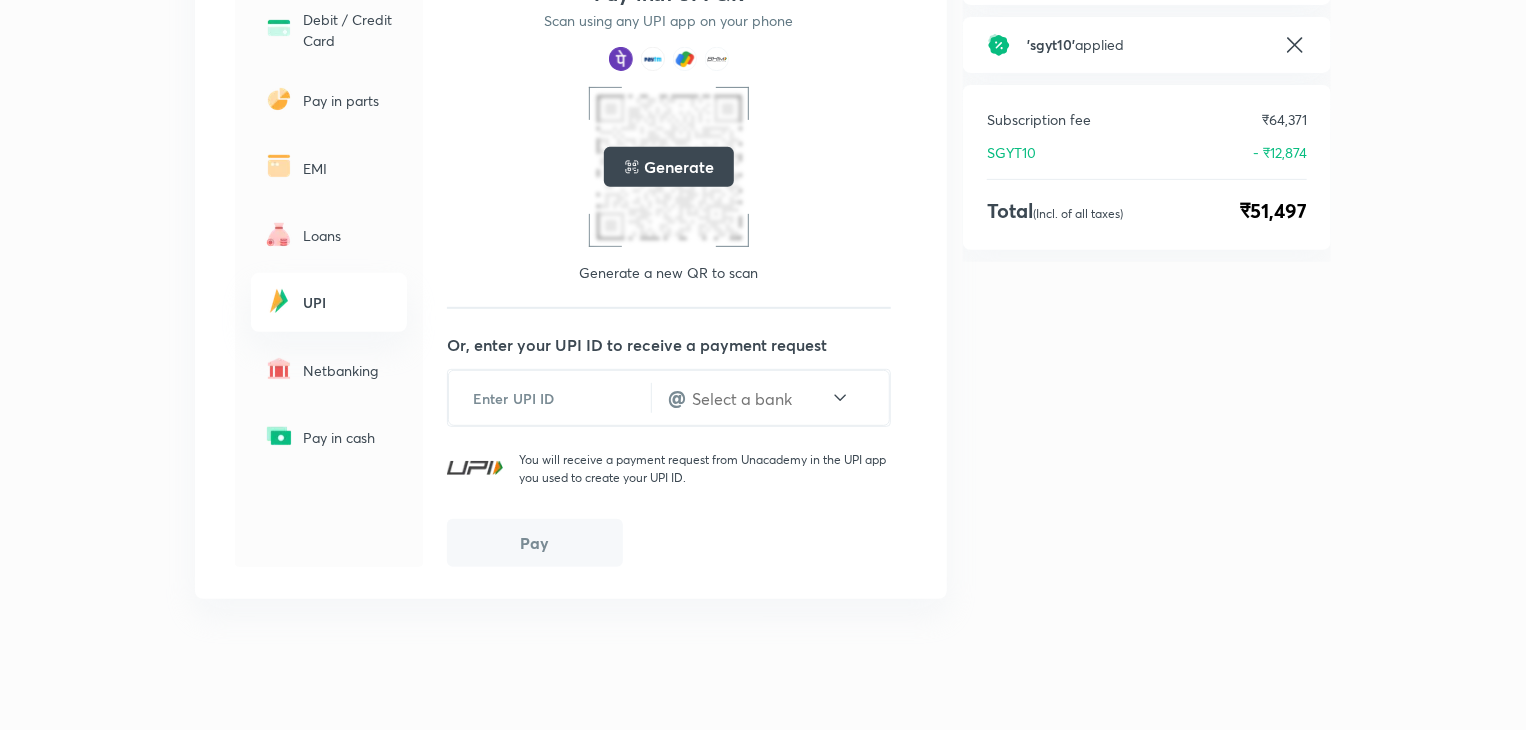 click on "Generate" at bounding box center (668, 167) 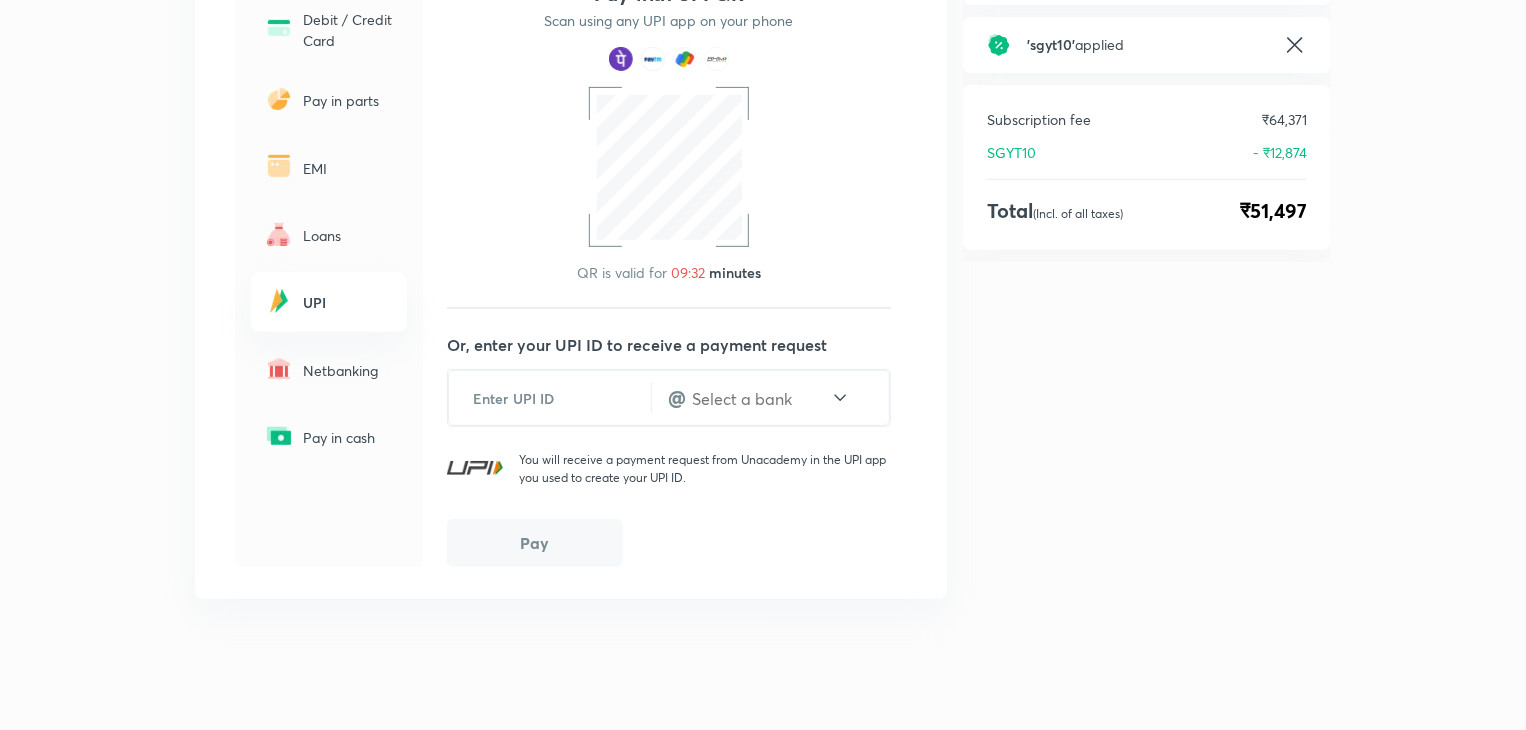 scroll, scrollTop: 0, scrollLeft: 0, axis: both 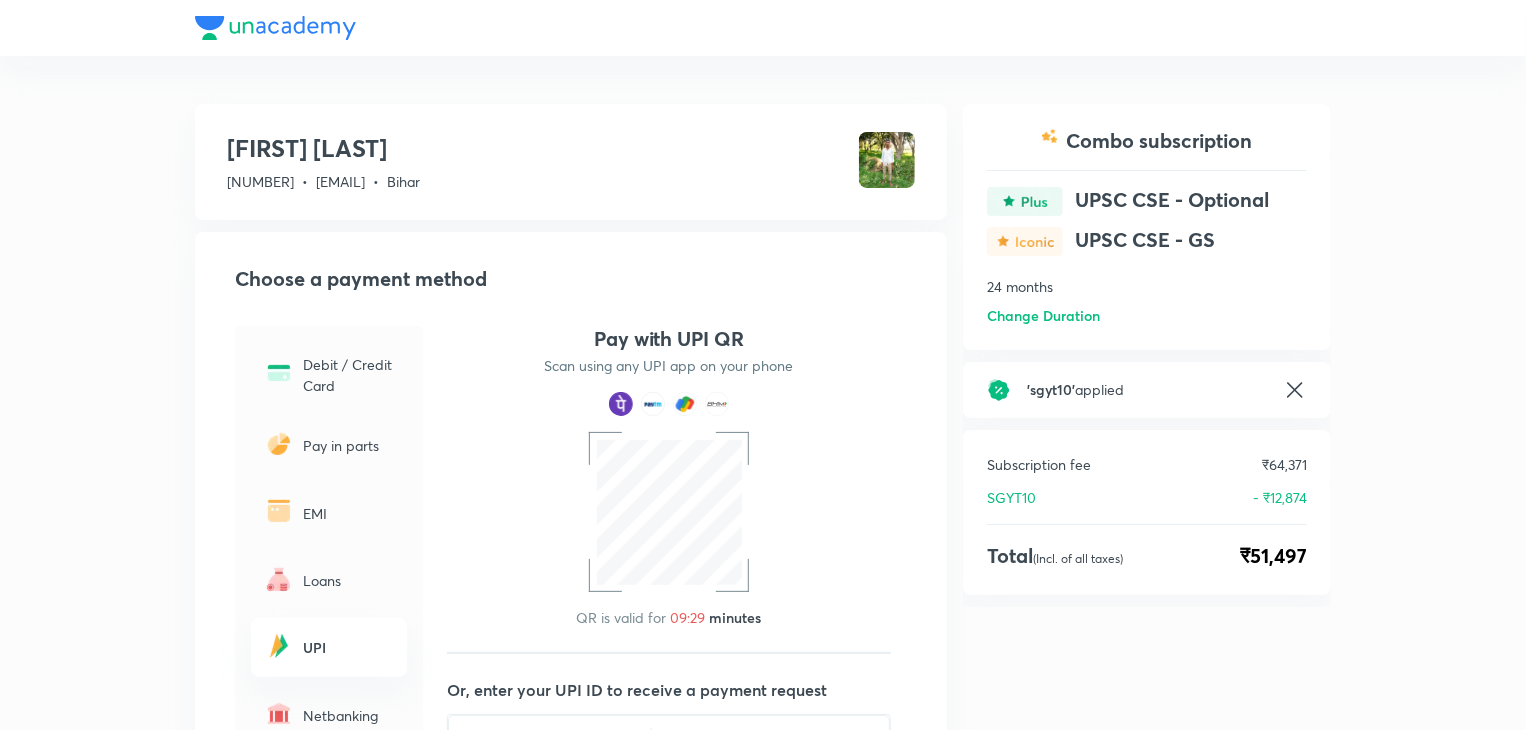 click on "Pay in parts" at bounding box center [349, 445] 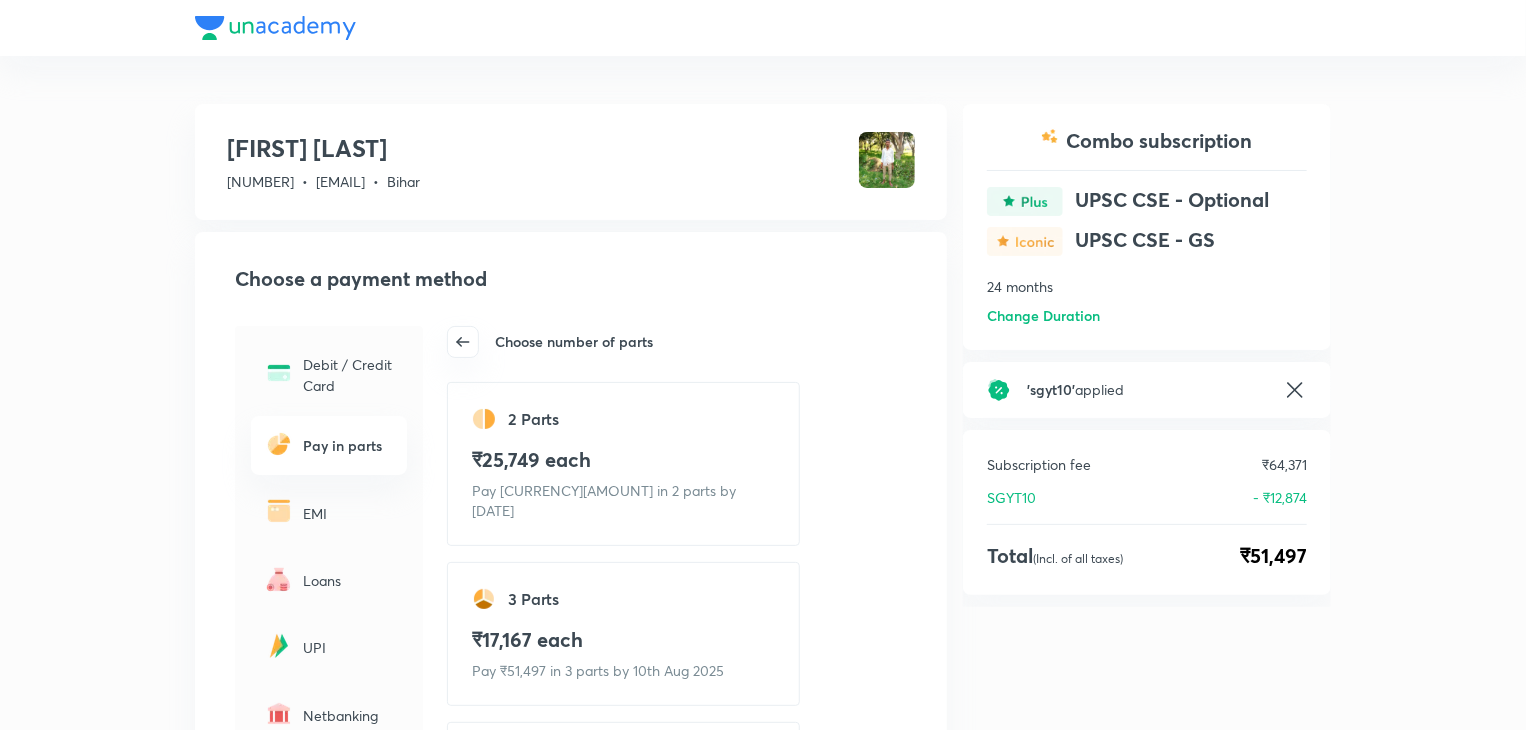 scroll, scrollTop: 496, scrollLeft: 0, axis: vertical 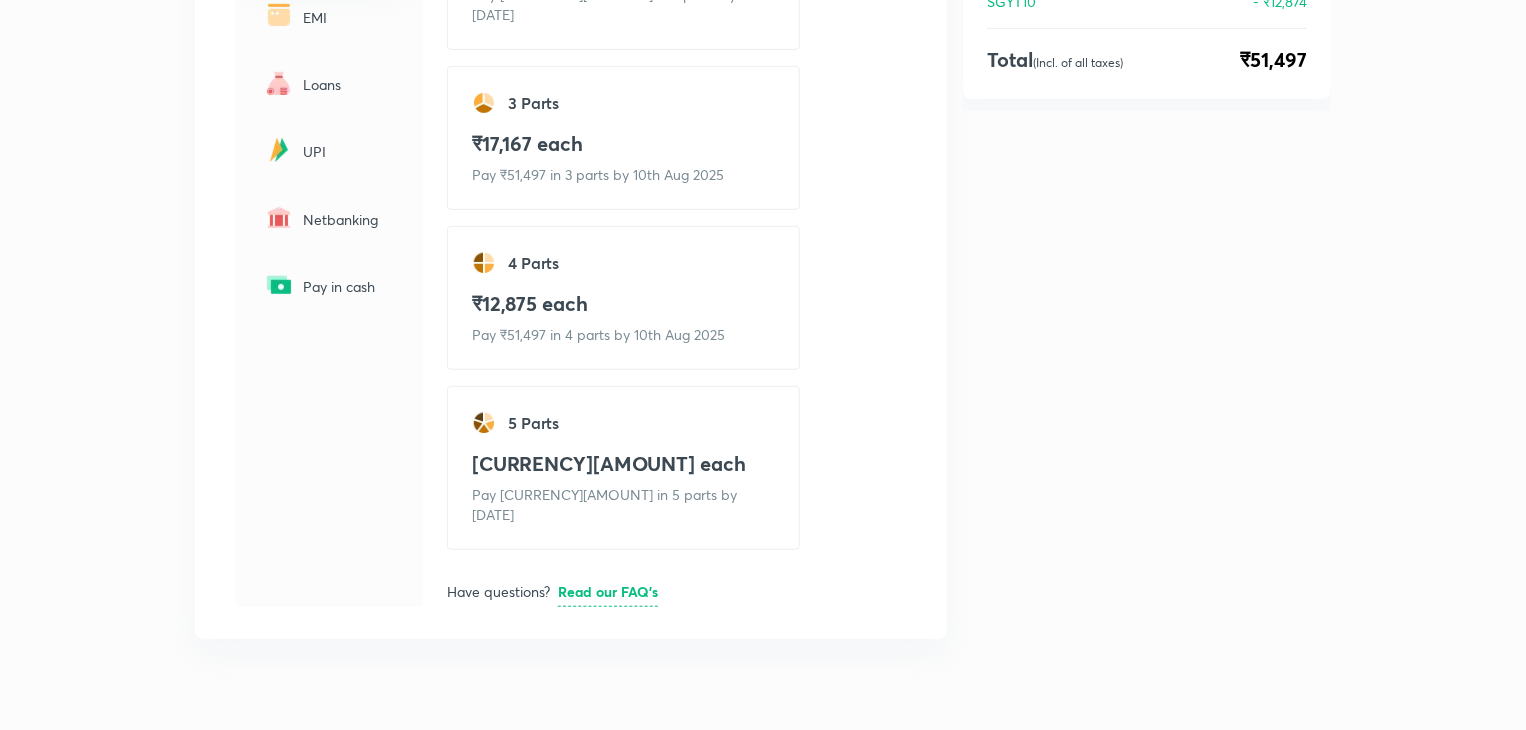 click on "[CURRENCY][AMOUNT] each" at bounding box center (623, 464) 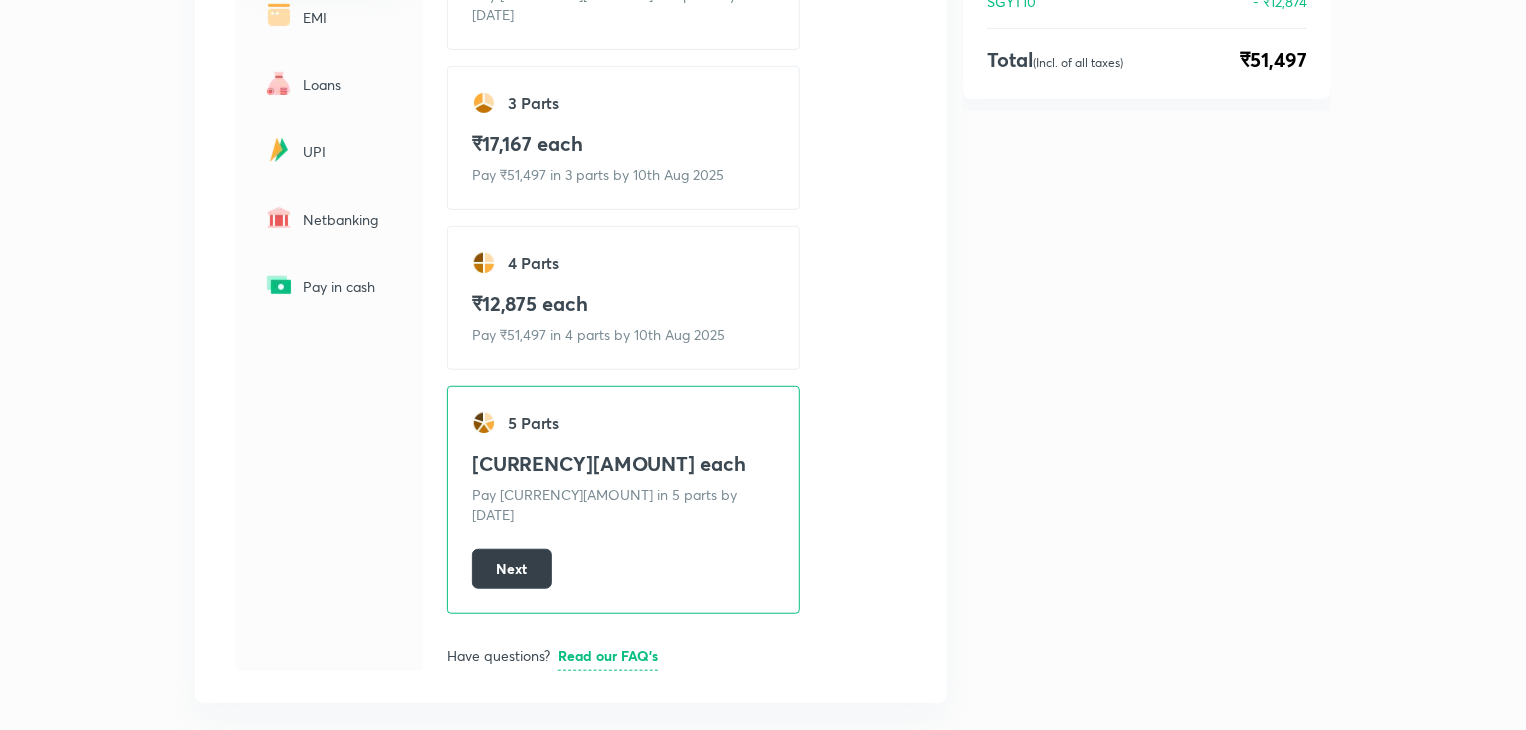 click on "Next" at bounding box center (512, 569) 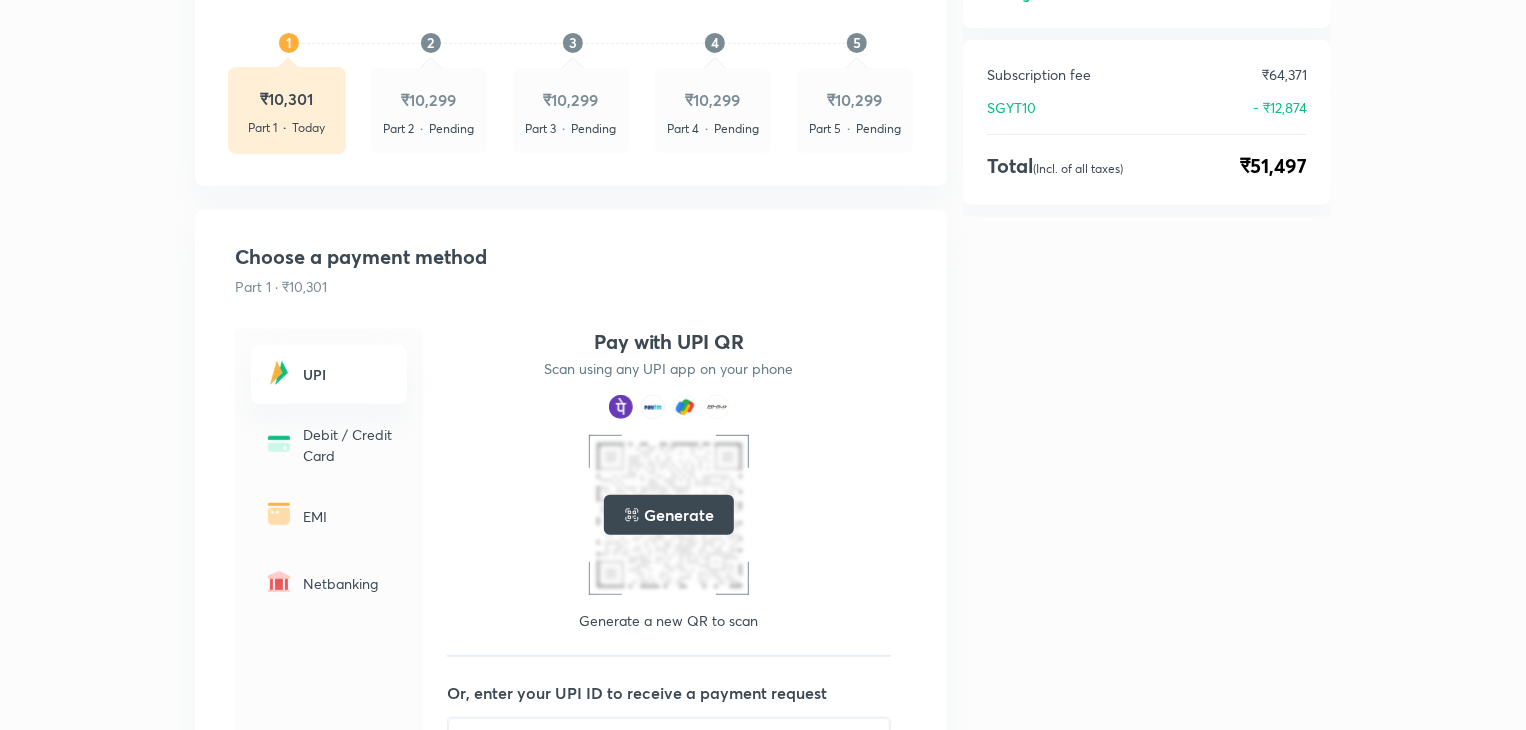 scroll, scrollTop: 327, scrollLeft: 0, axis: vertical 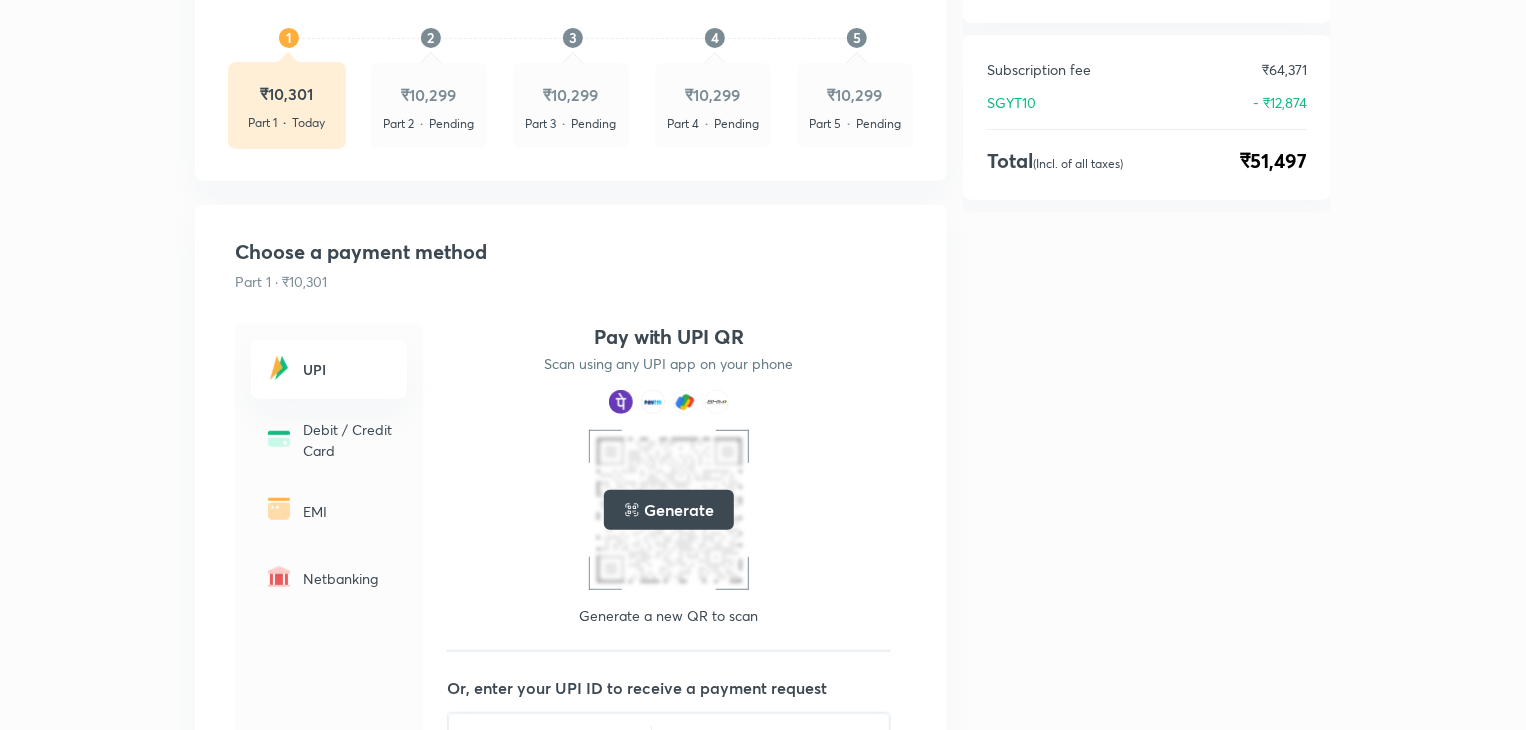 click on "Generate" at bounding box center [678, 510] 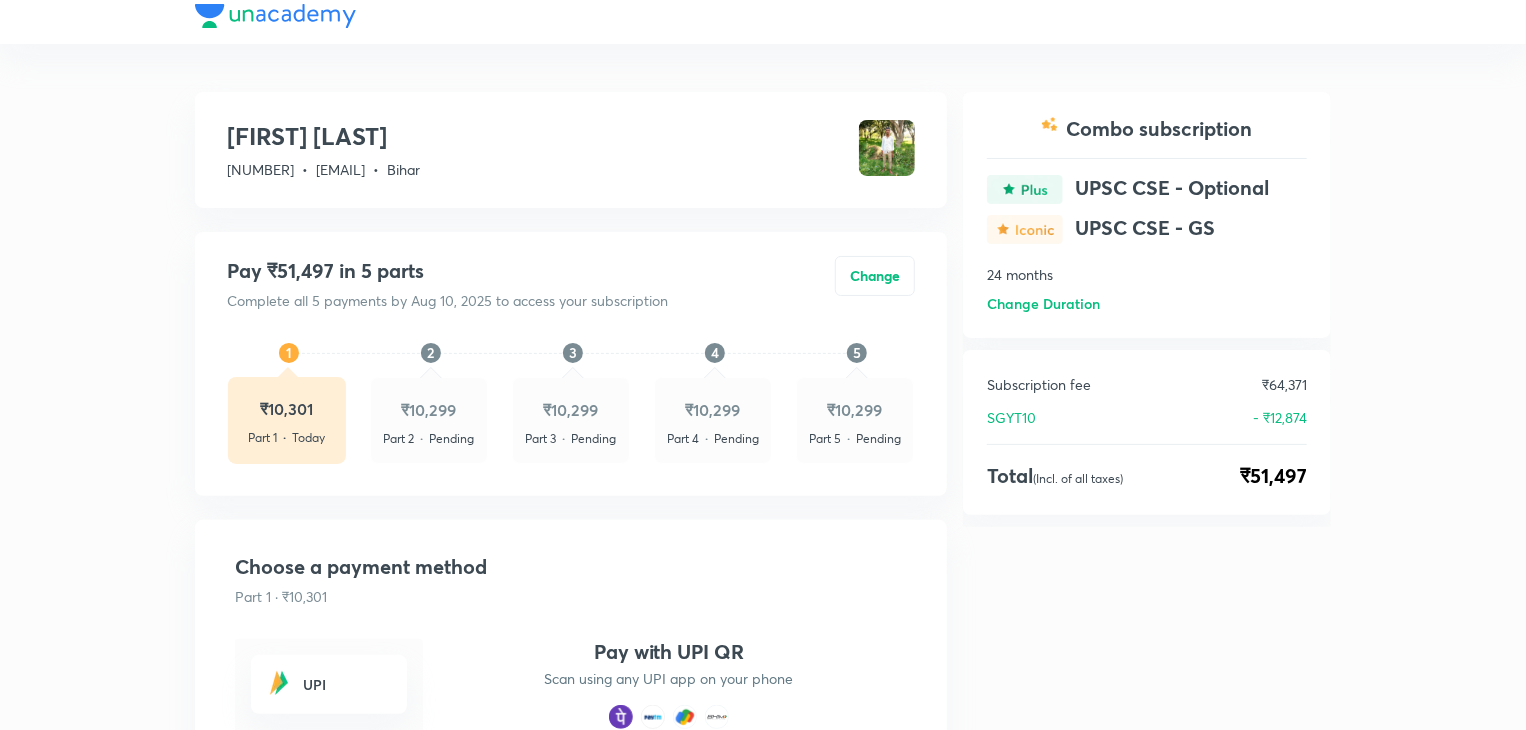 scroll, scrollTop: 0, scrollLeft: 0, axis: both 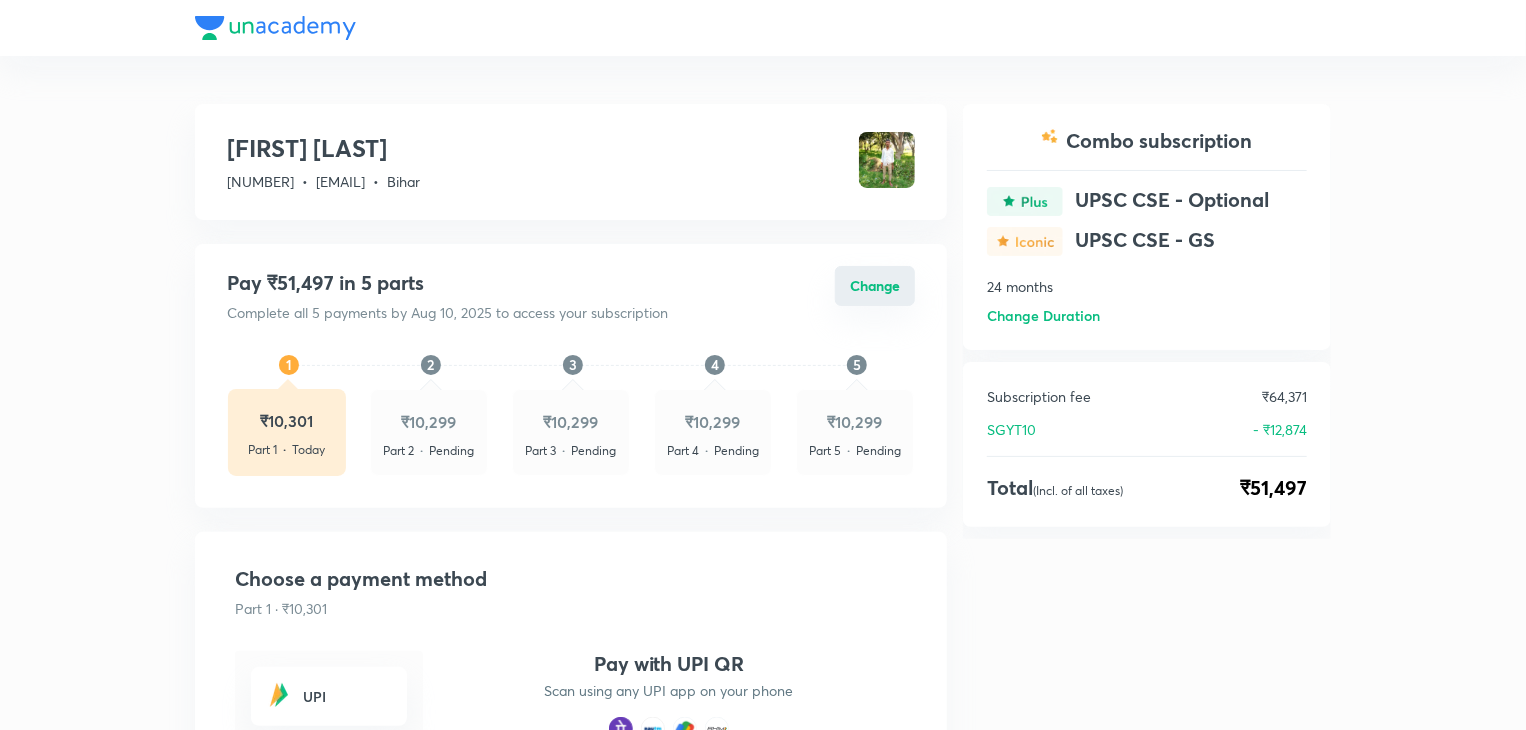 click on "Change" at bounding box center (875, 286) 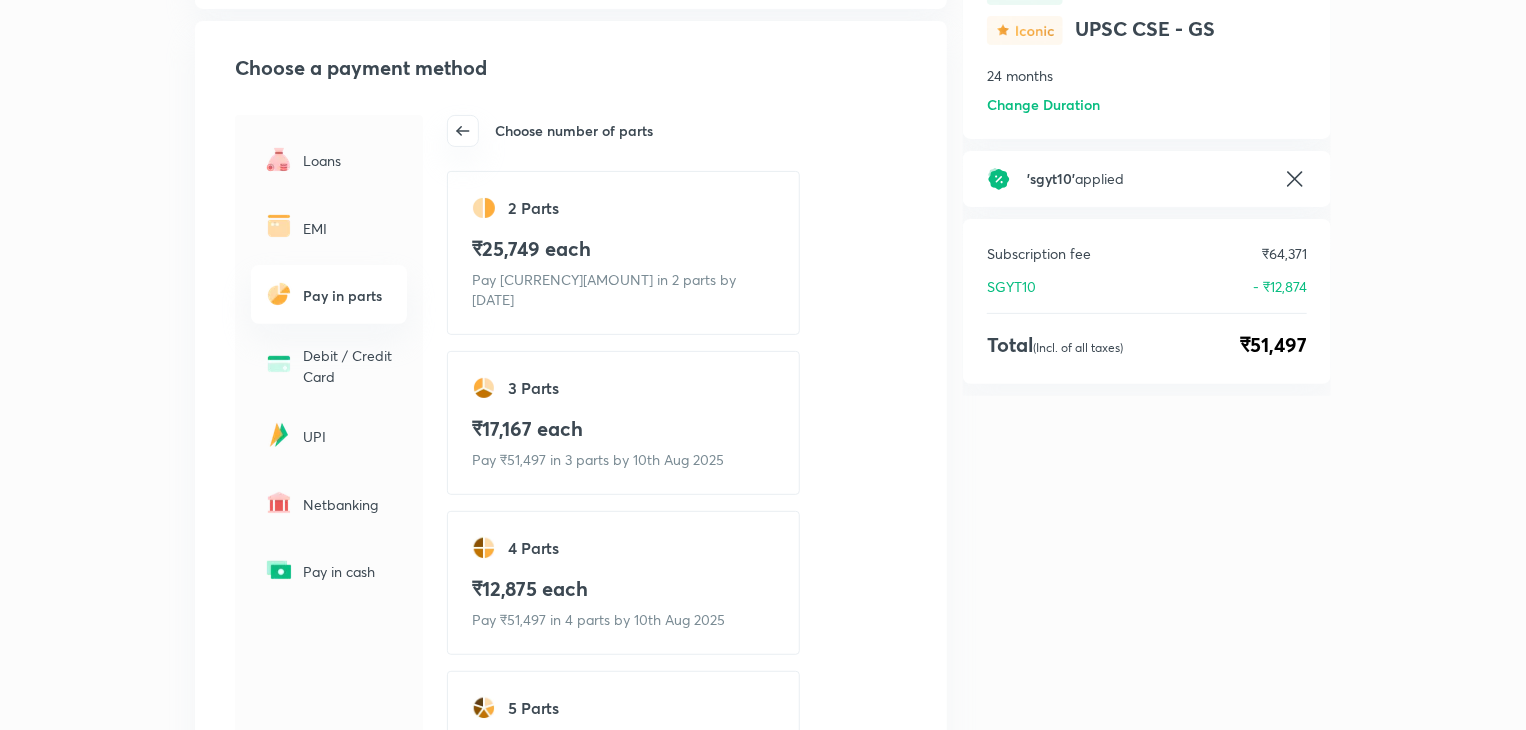 scroll, scrollTop: 212, scrollLeft: 0, axis: vertical 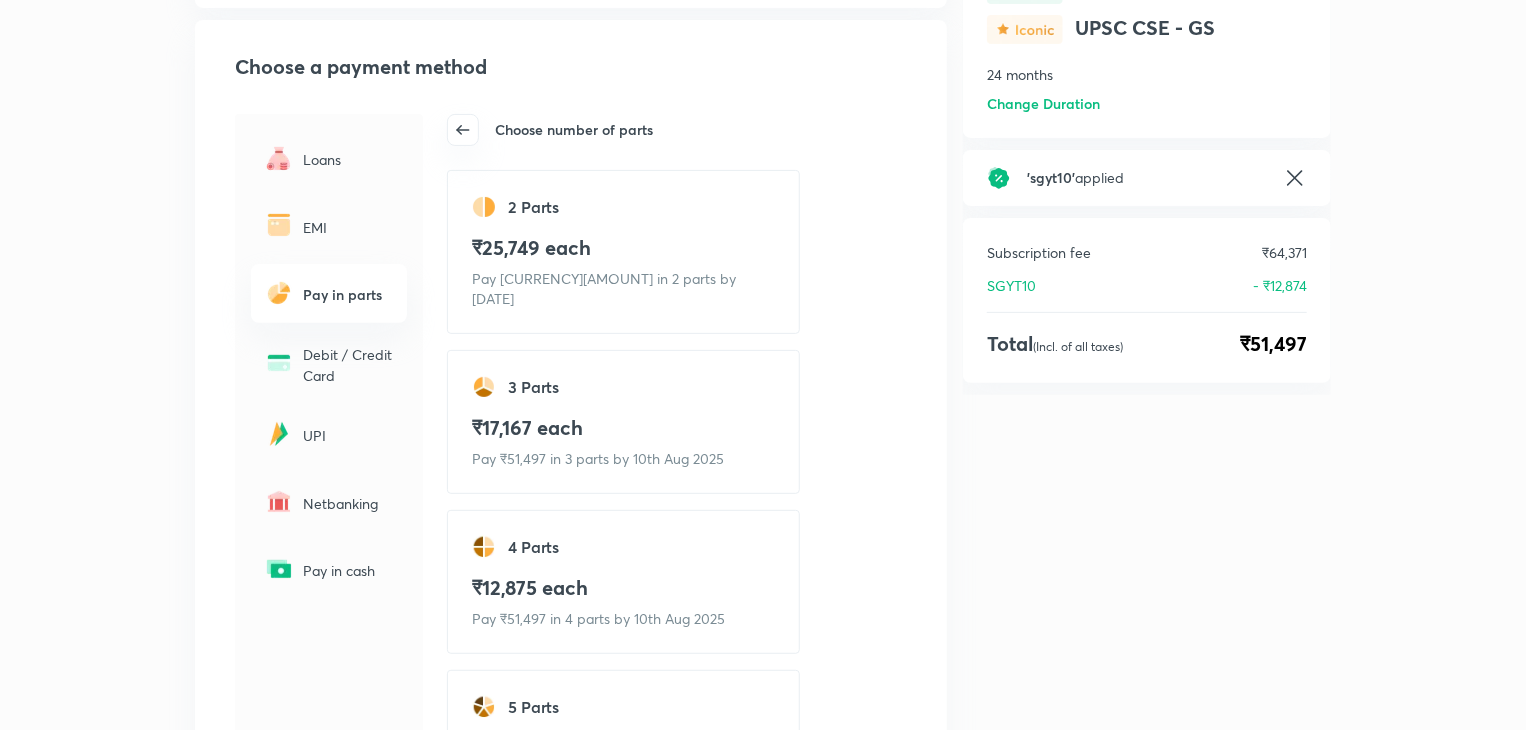 click on "EMI" at bounding box center [349, 227] 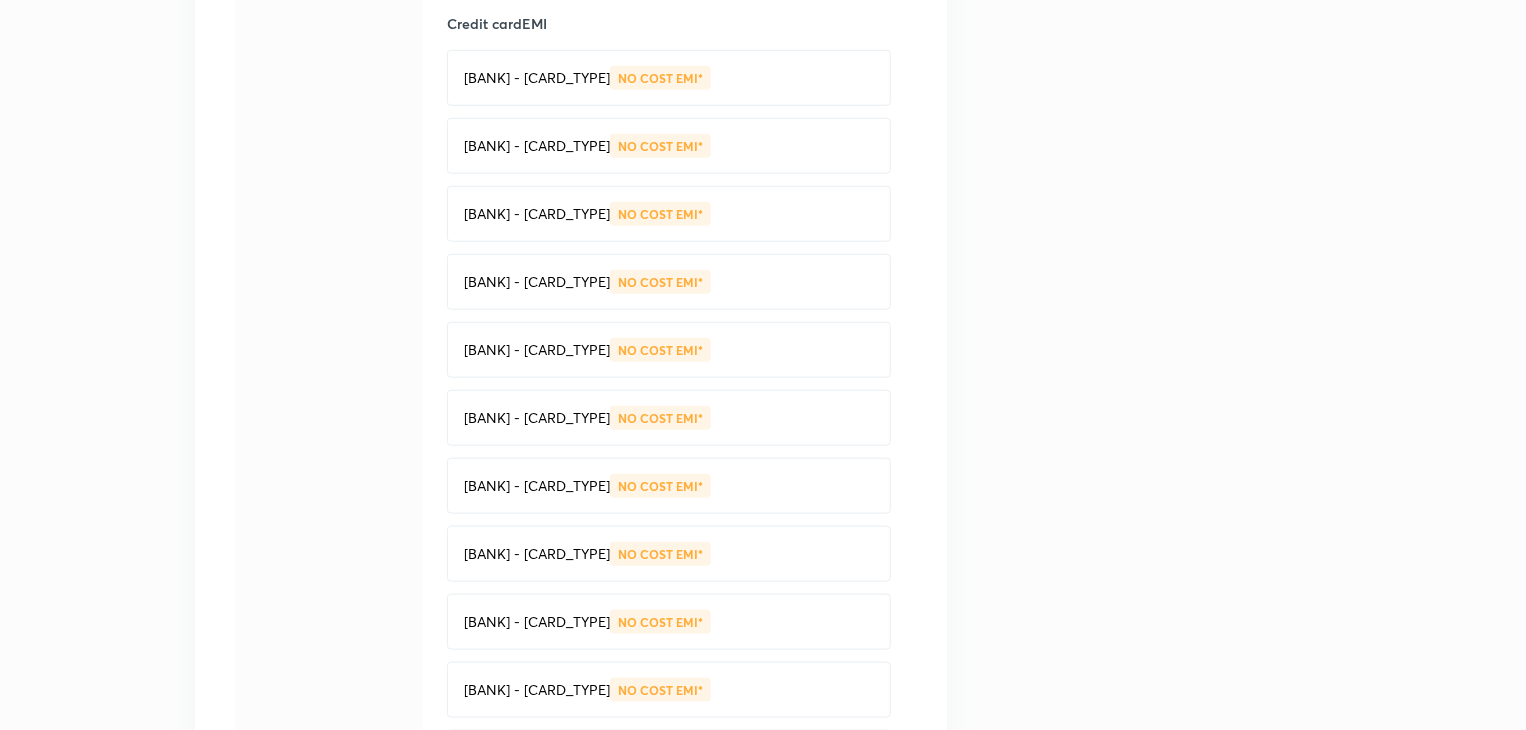 scroll, scrollTop: 880, scrollLeft: 0, axis: vertical 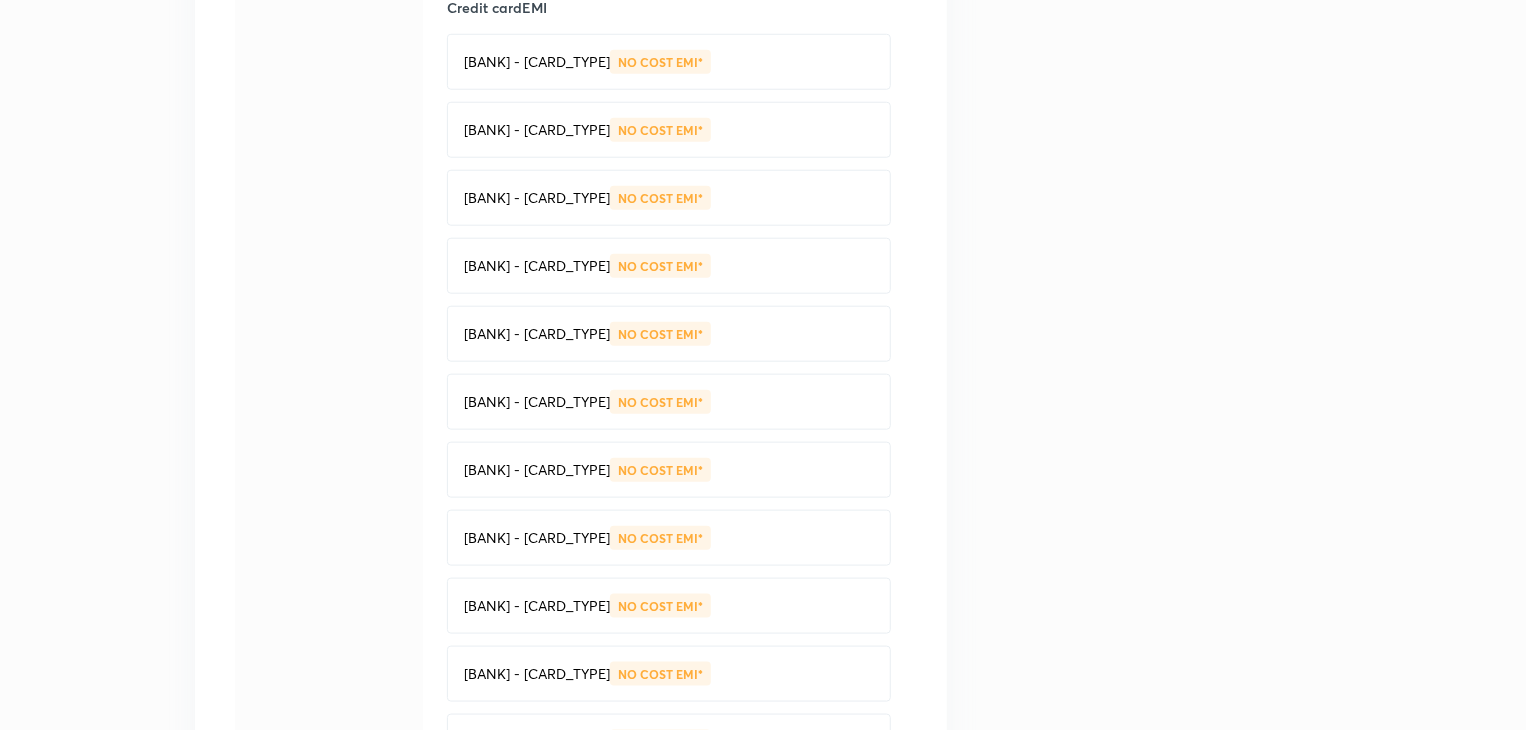 click on "NO COST EMI*" at bounding box center [660, 470] 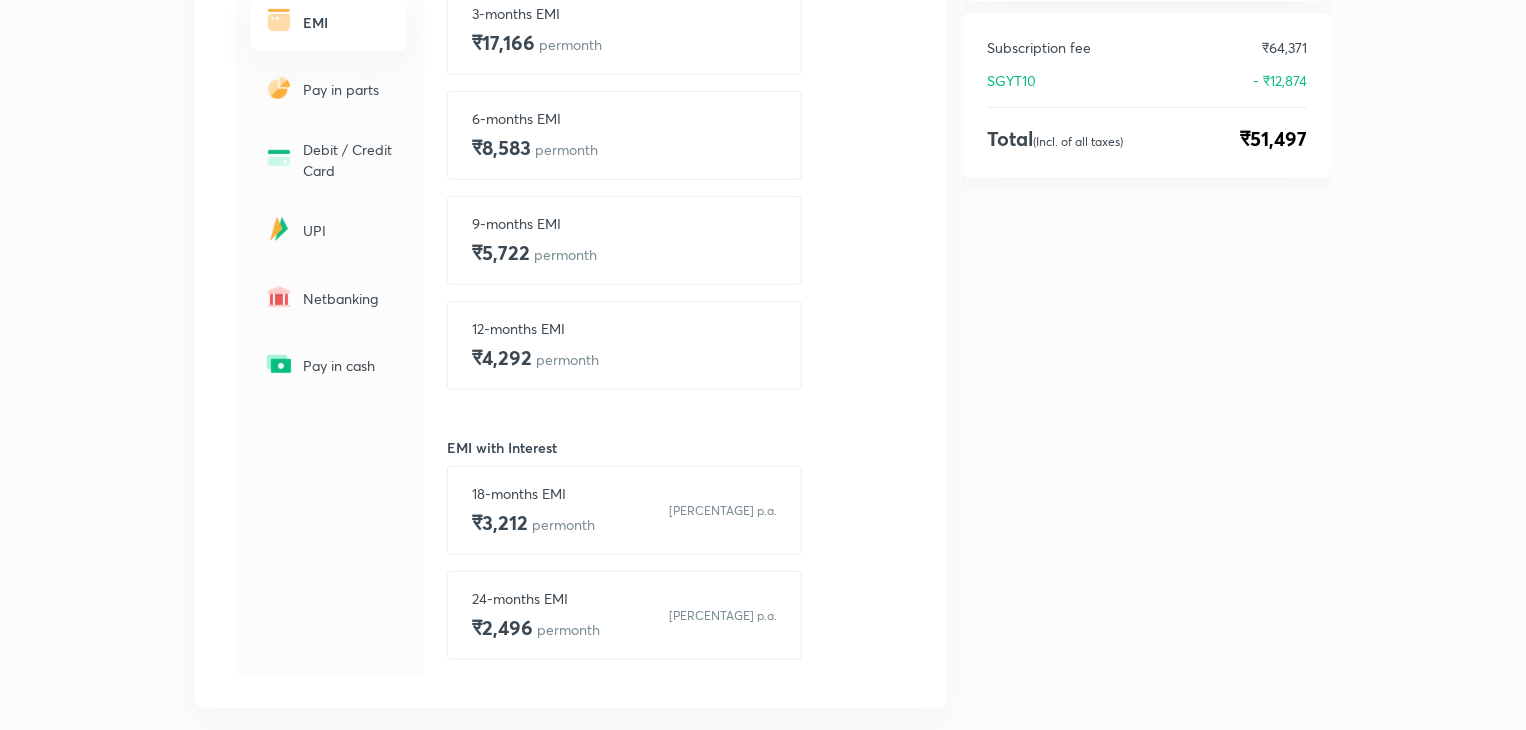 scroll, scrollTop: 419, scrollLeft: 0, axis: vertical 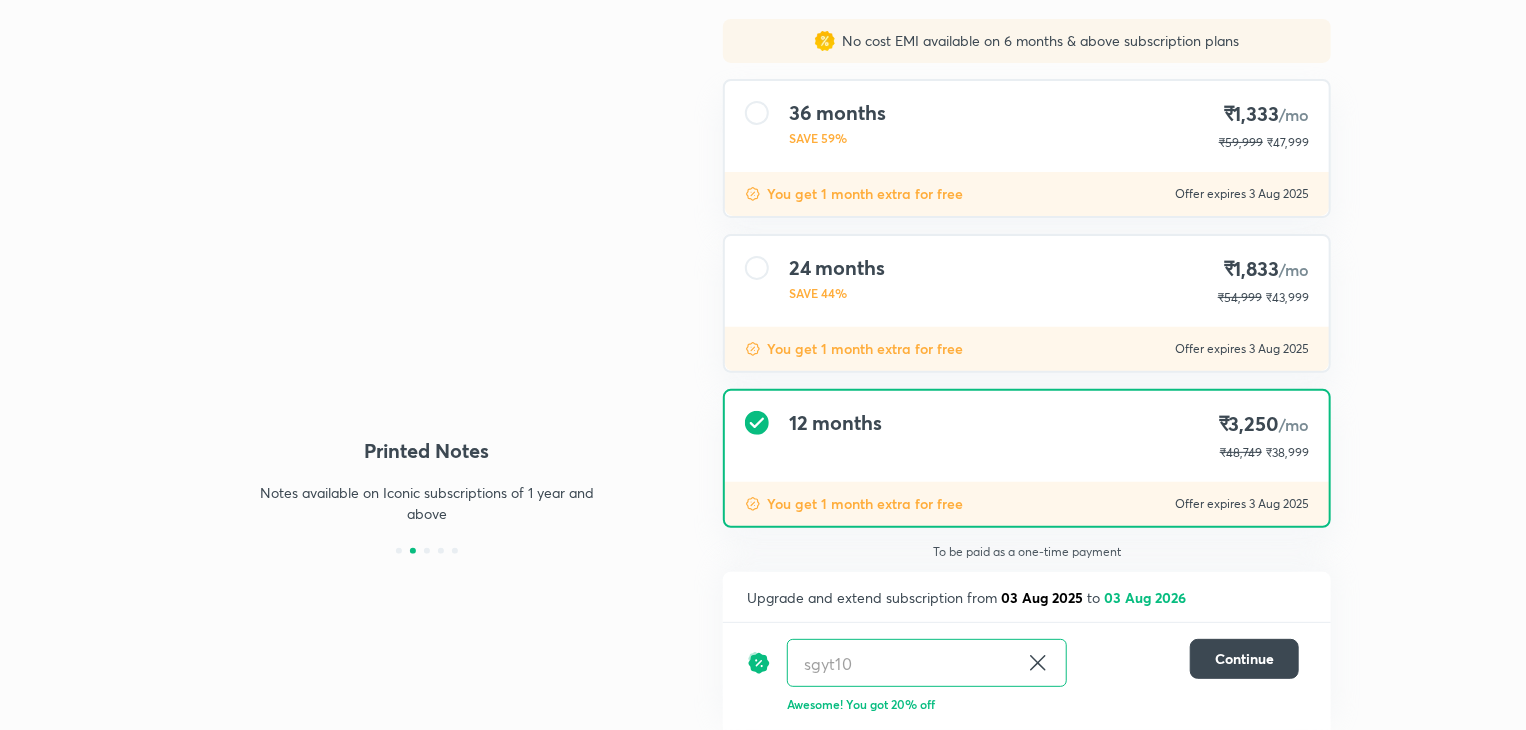 click on "24 months SAVE 44% [CURRENCY][AMOUNT] /mo [CURRENCY][AMOUNT] [CURRENCY][AMOUNT]" at bounding box center (1027, 281) 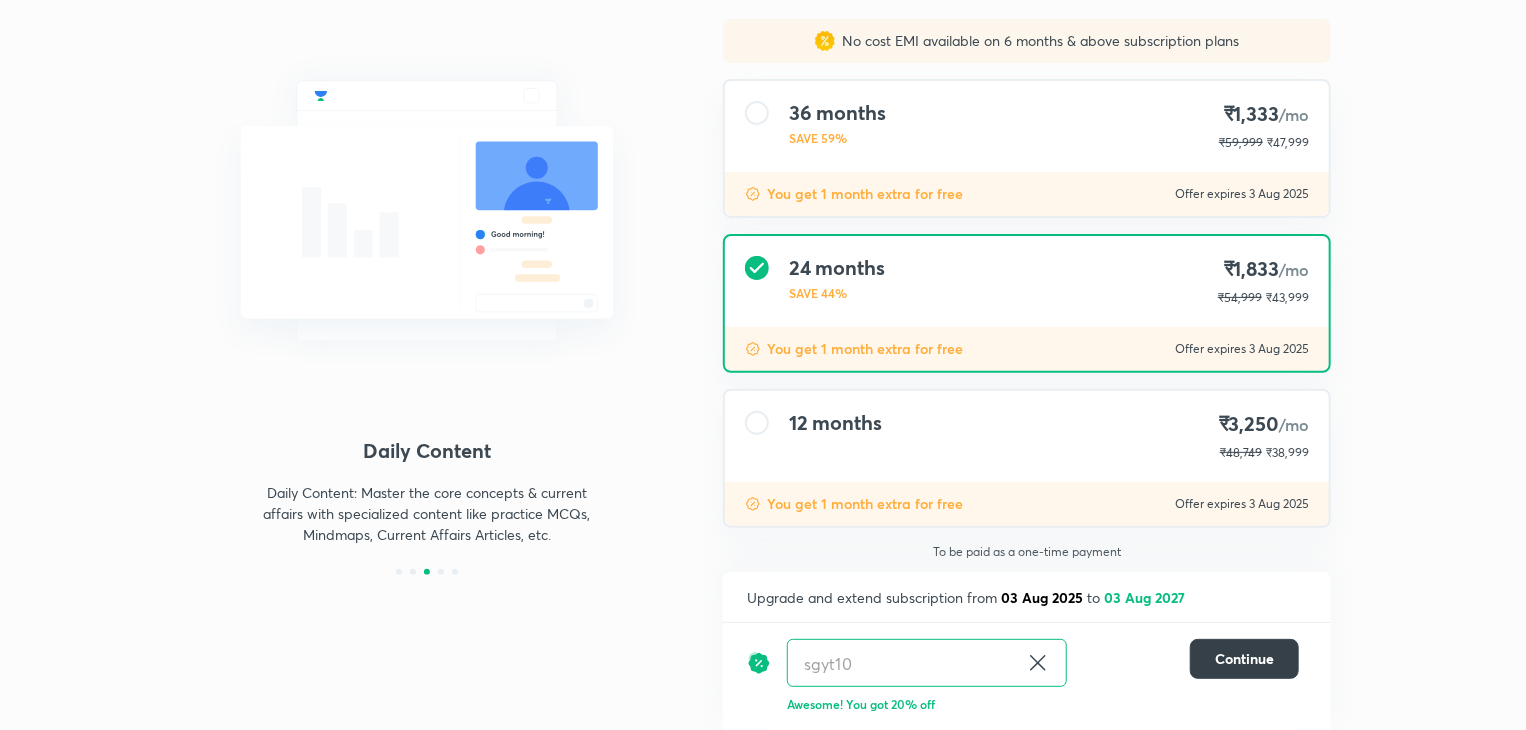 click on "Continue" at bounding box center [1244, 659] 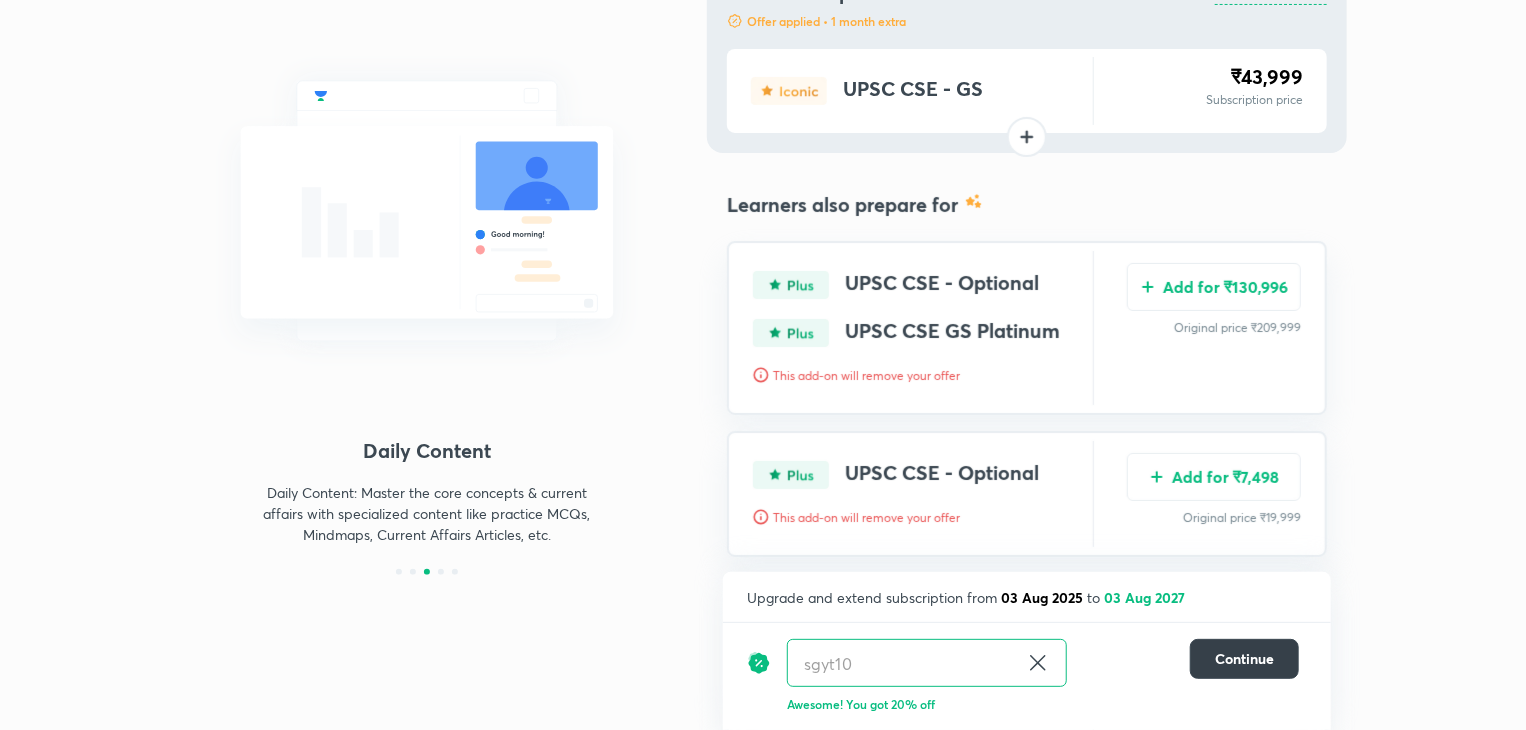scroll, scrollTop: 142, scrollLeft: 0, axis: vertical 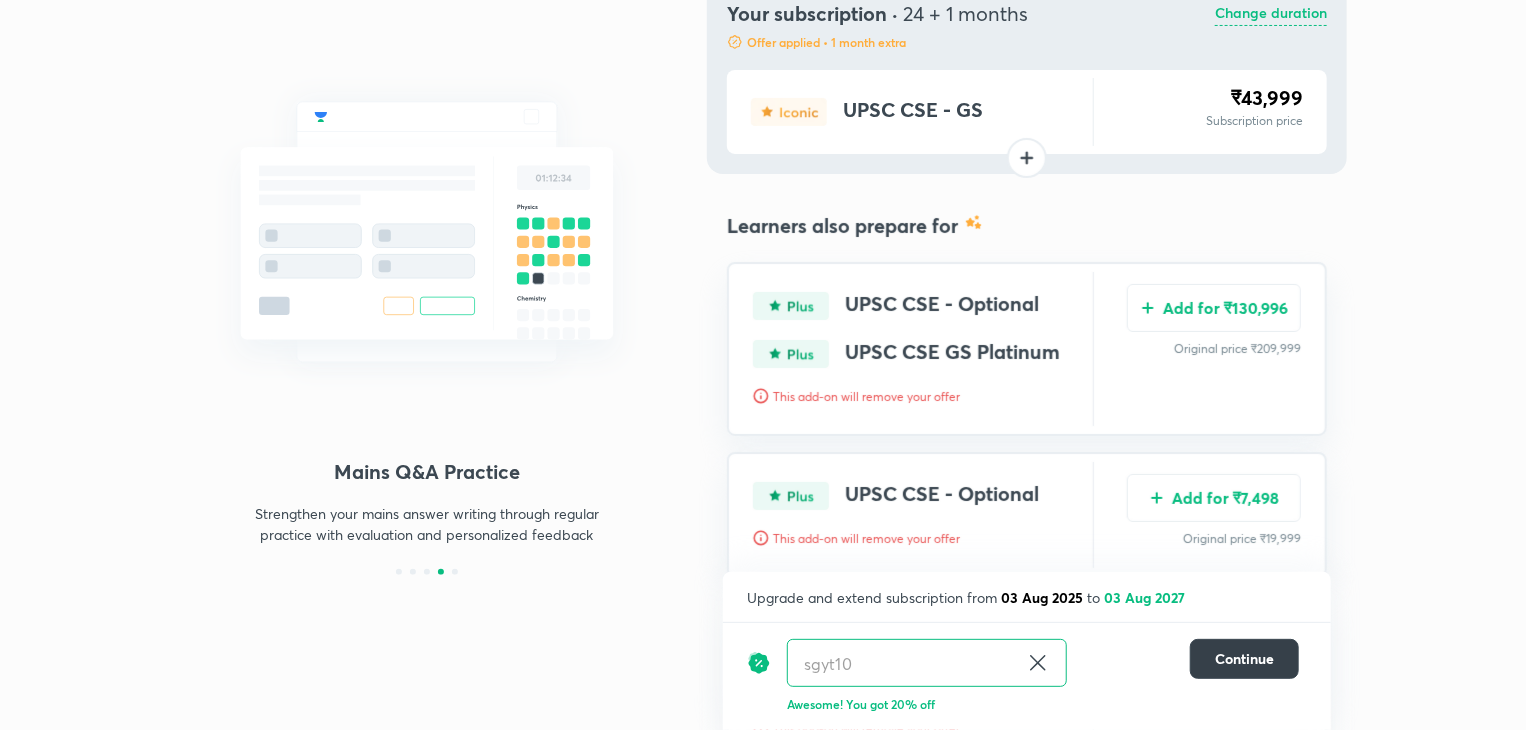 click on "Continue" at bounding box center (1244, 659) 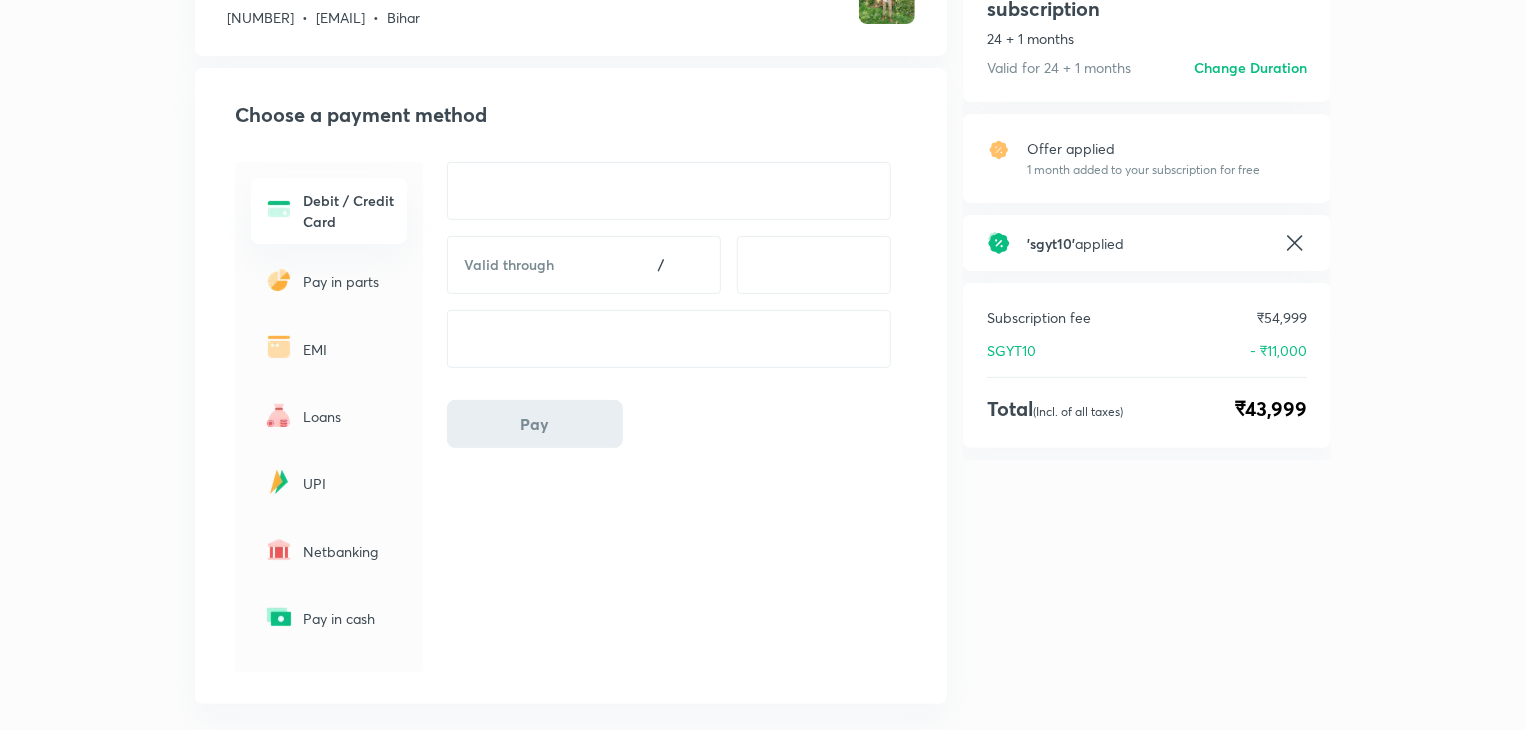 scroll, scrollTop: 168, scrollLeft: 0, axis: vertical 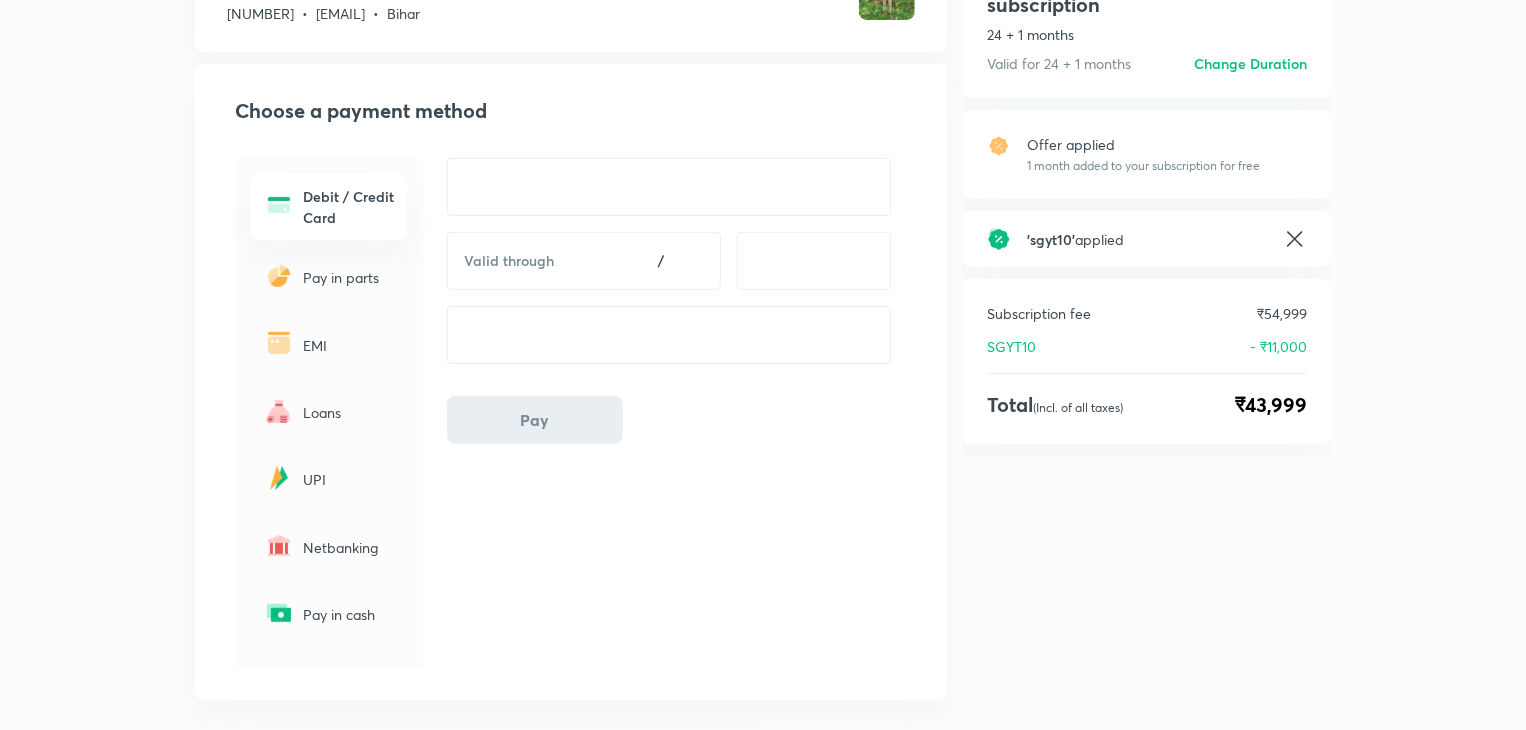 click on "EMI" at bounding box center [349, 345] 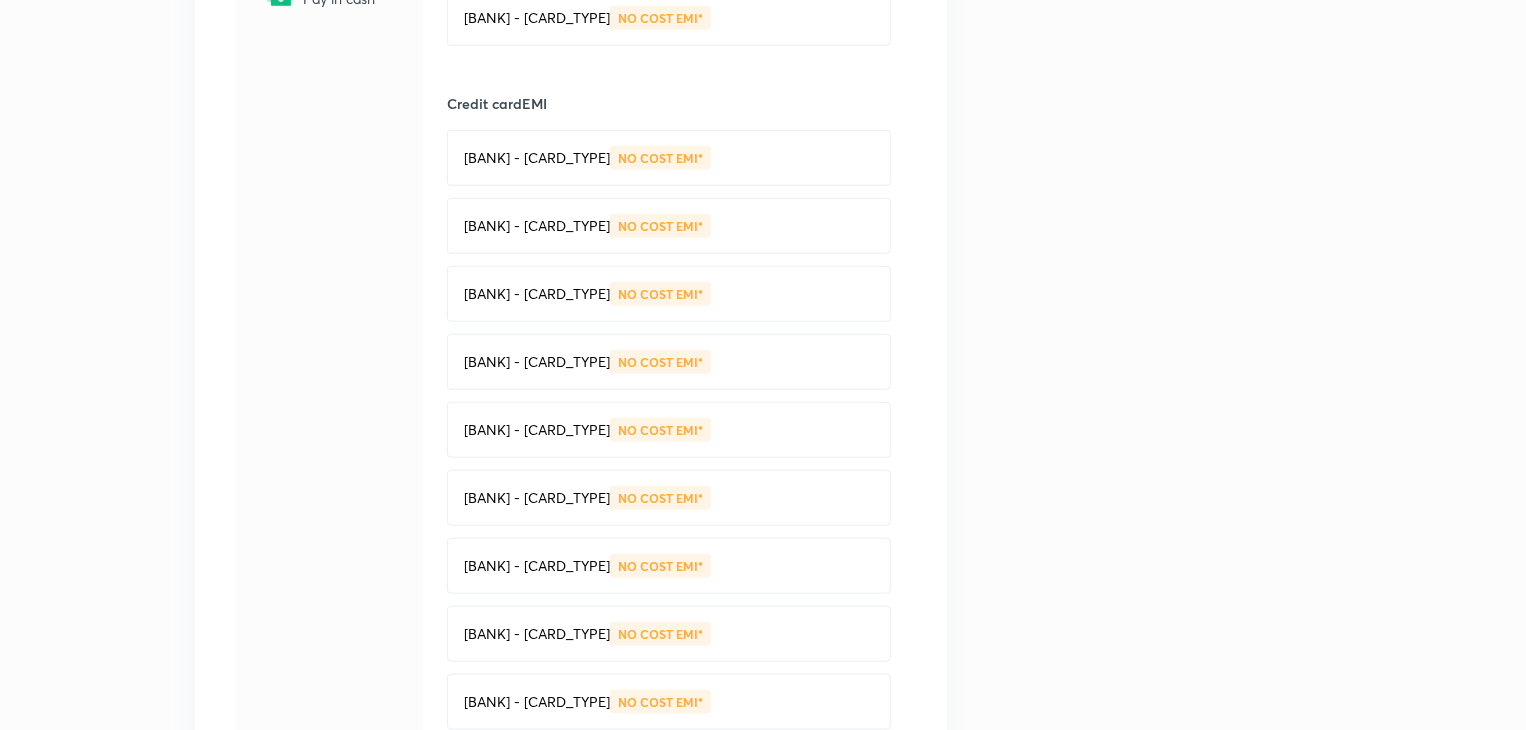 scroll, scrollTop: 787, scrollLeft: 0, axis: vertical 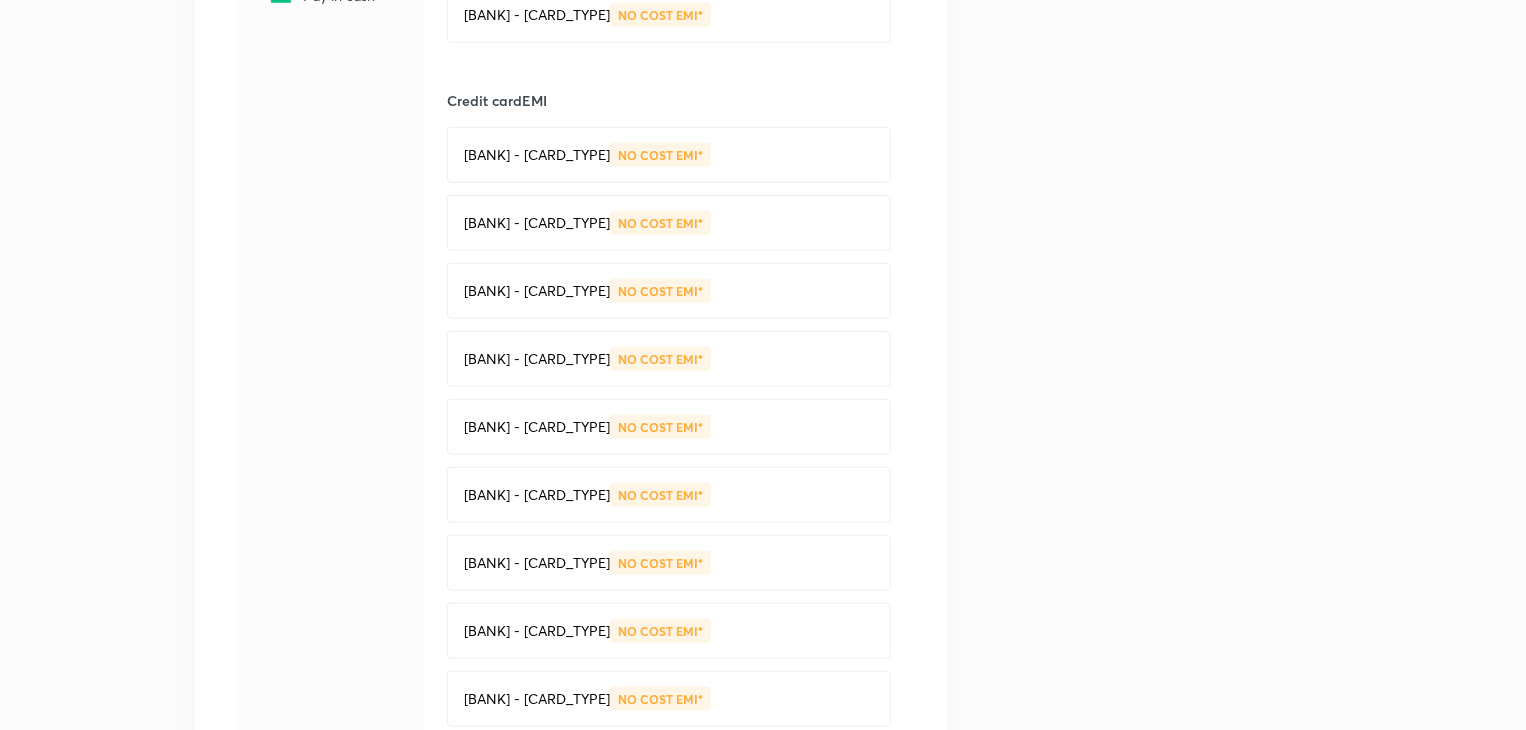 click on "NO COST EMI*" at bounding box center (660, 563) 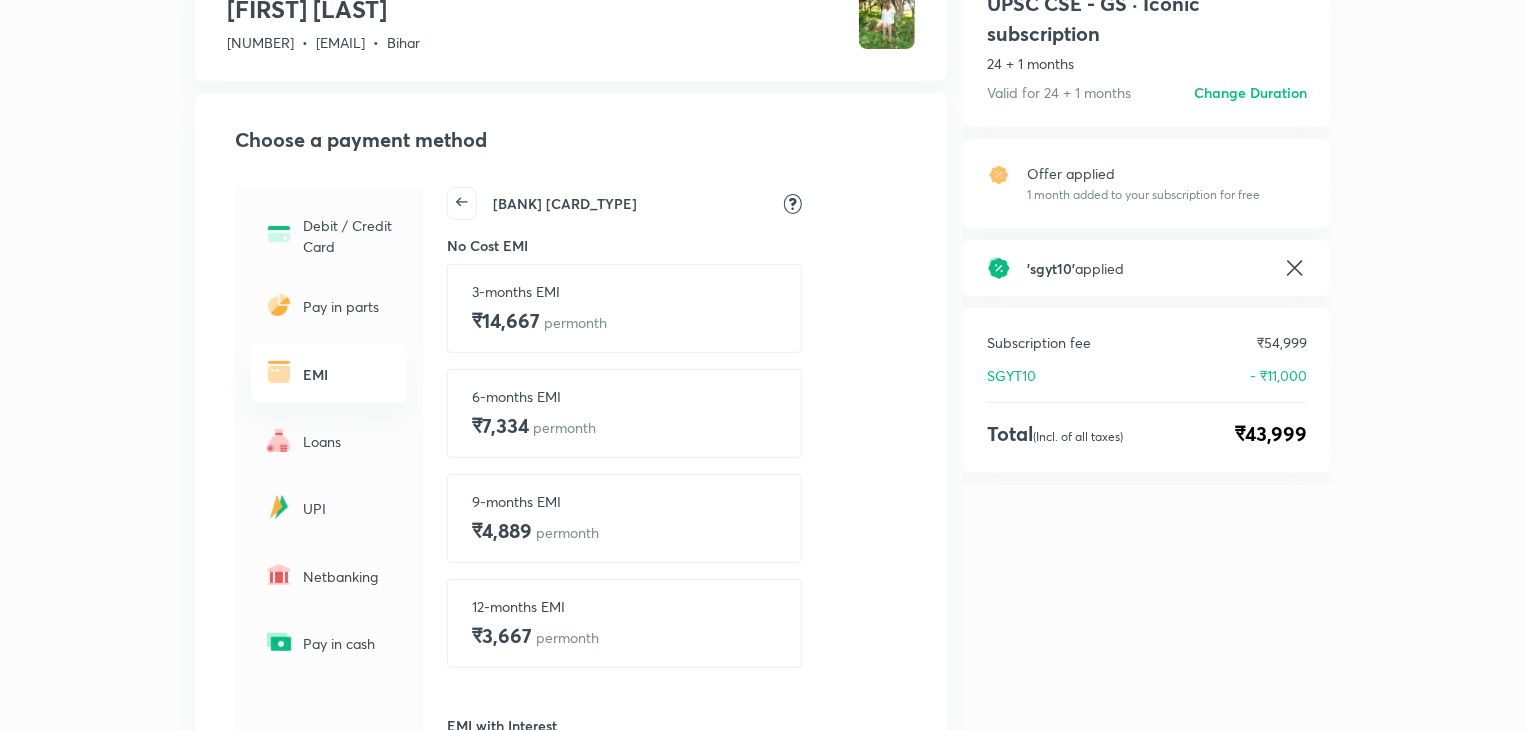 scroll, scrollTop: 142, scrollLeft: 0, axis: vertical 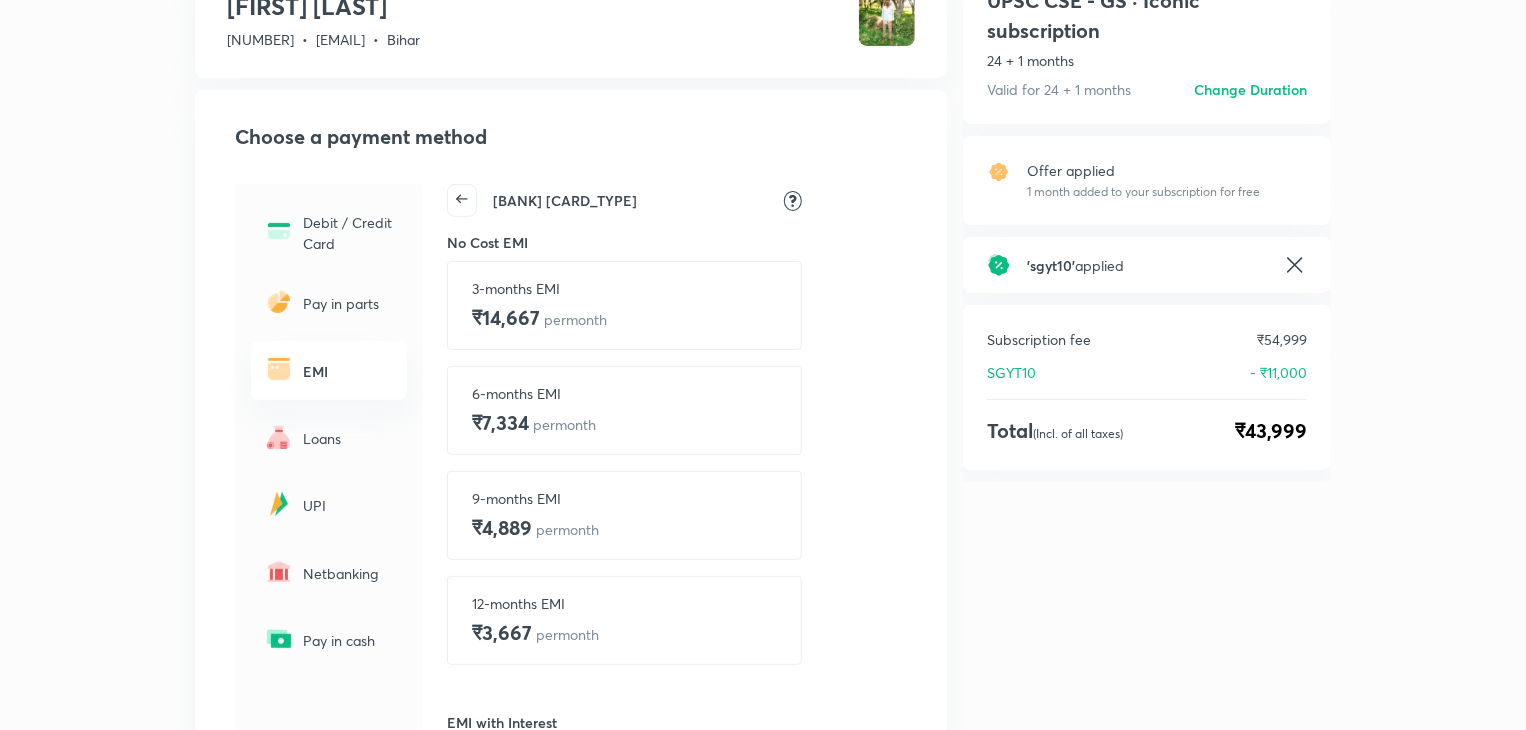 click on "Pay in cash" at bounding box center [349, 640] 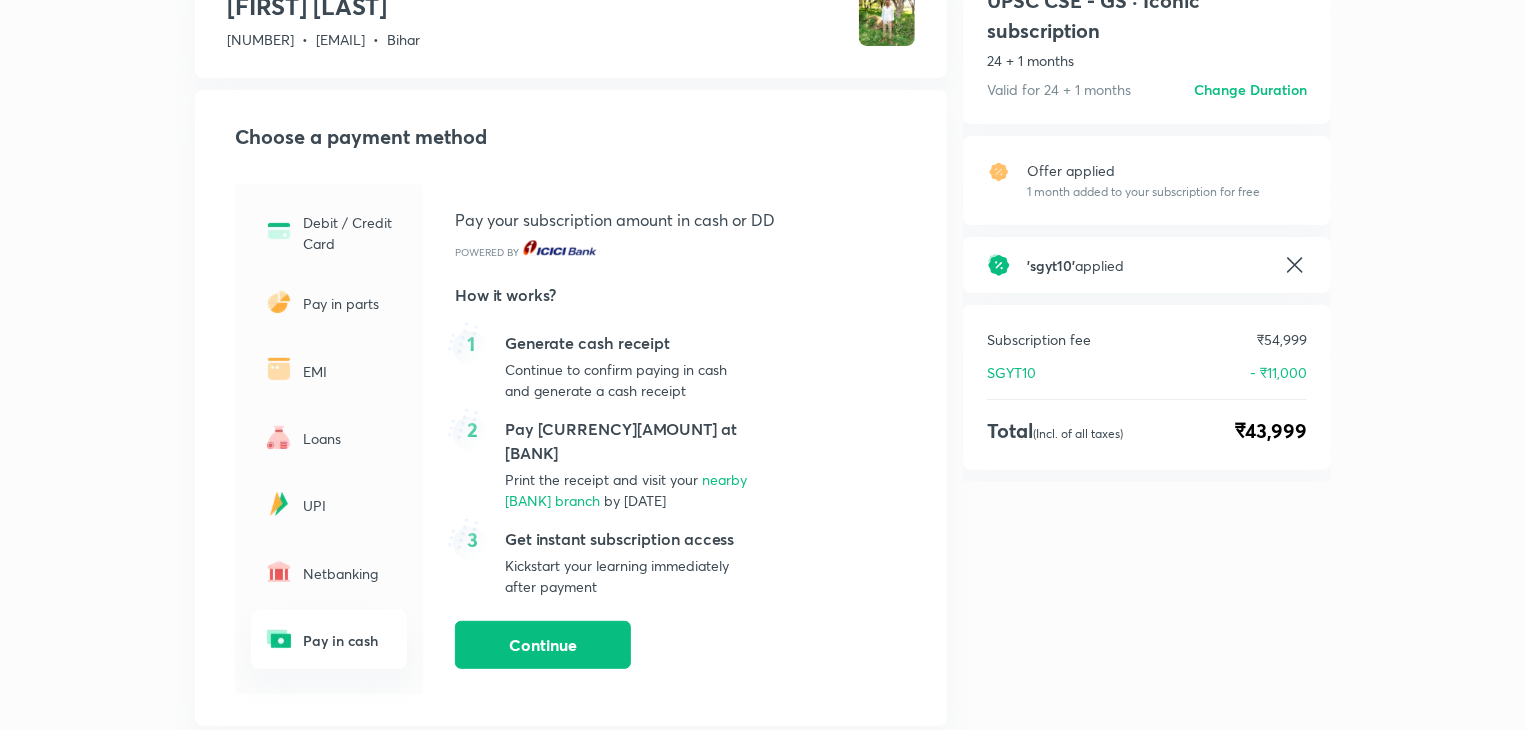 click on "UPI" at bounding box center (329, 505) 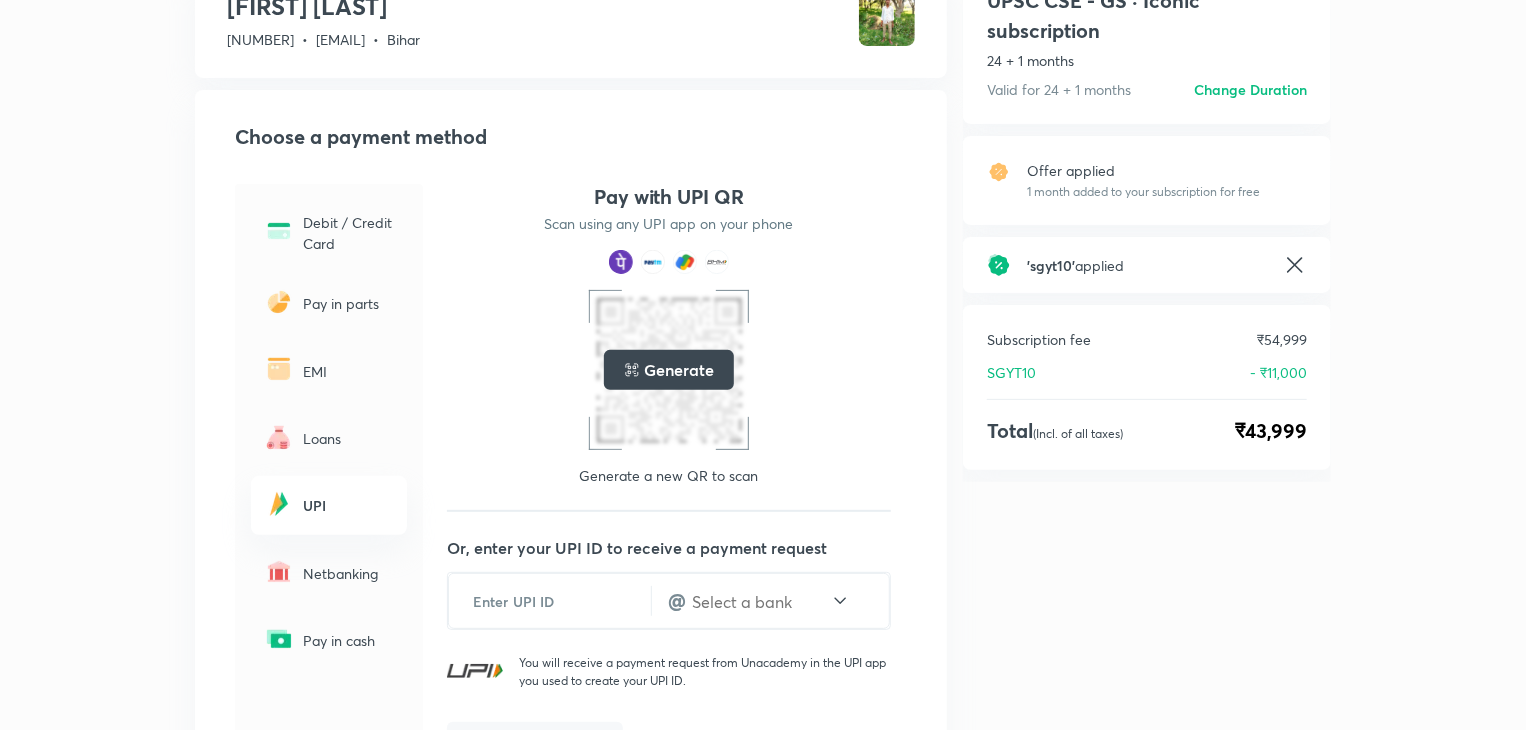 click on "Loans" at bounding box center (329, 438) 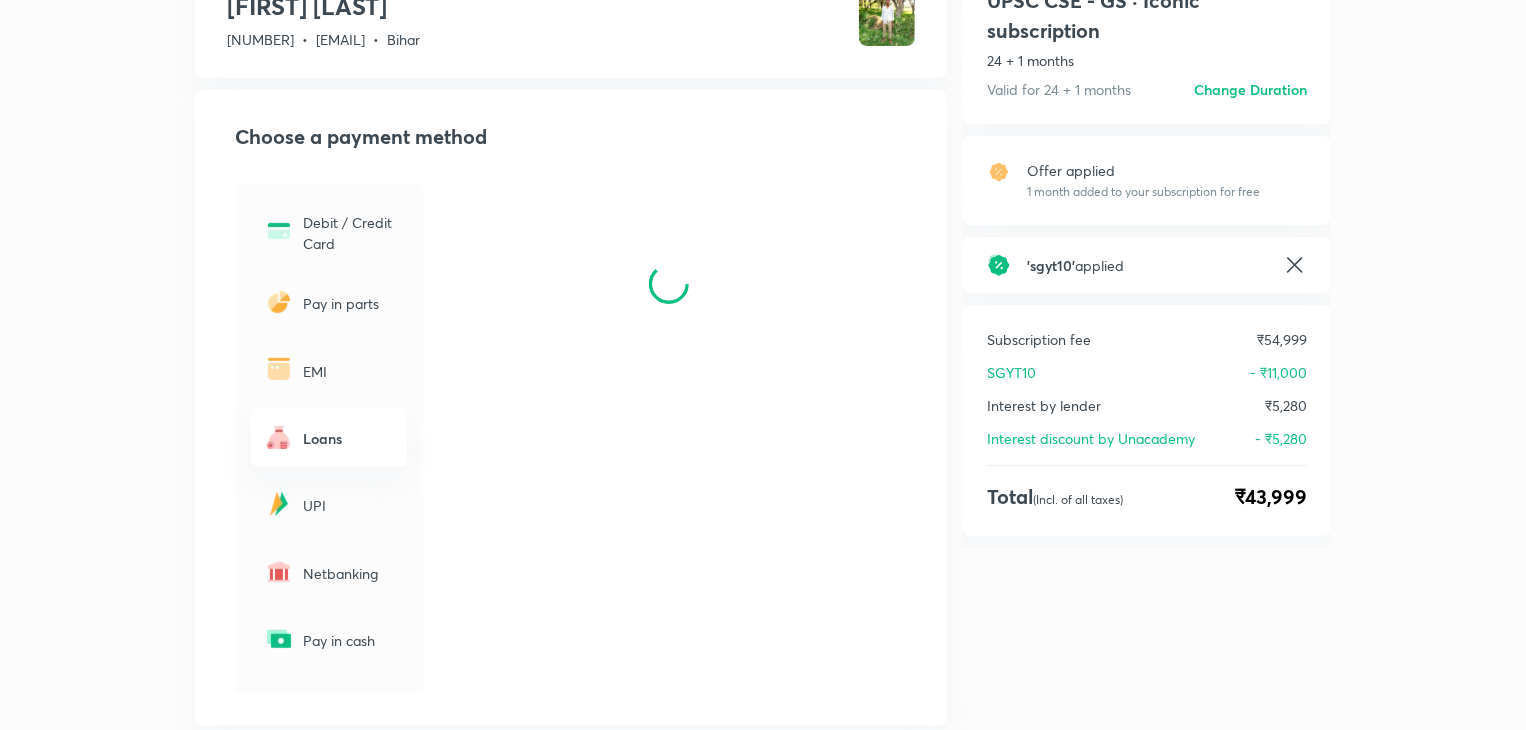 click on "EMI" at bounding box center [349, 371] 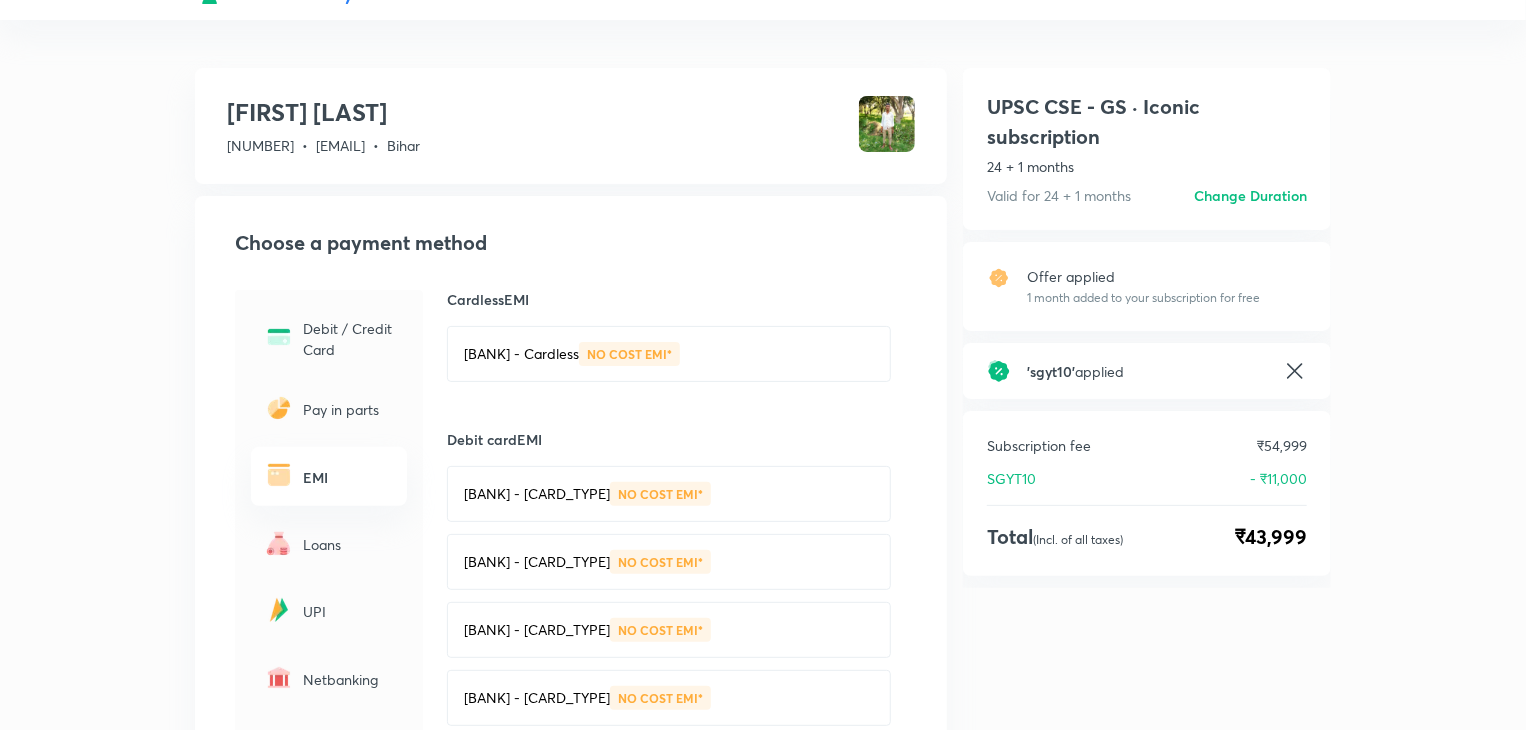 scroll, scrollTop: 0, scrollLeft: 0, axis: both 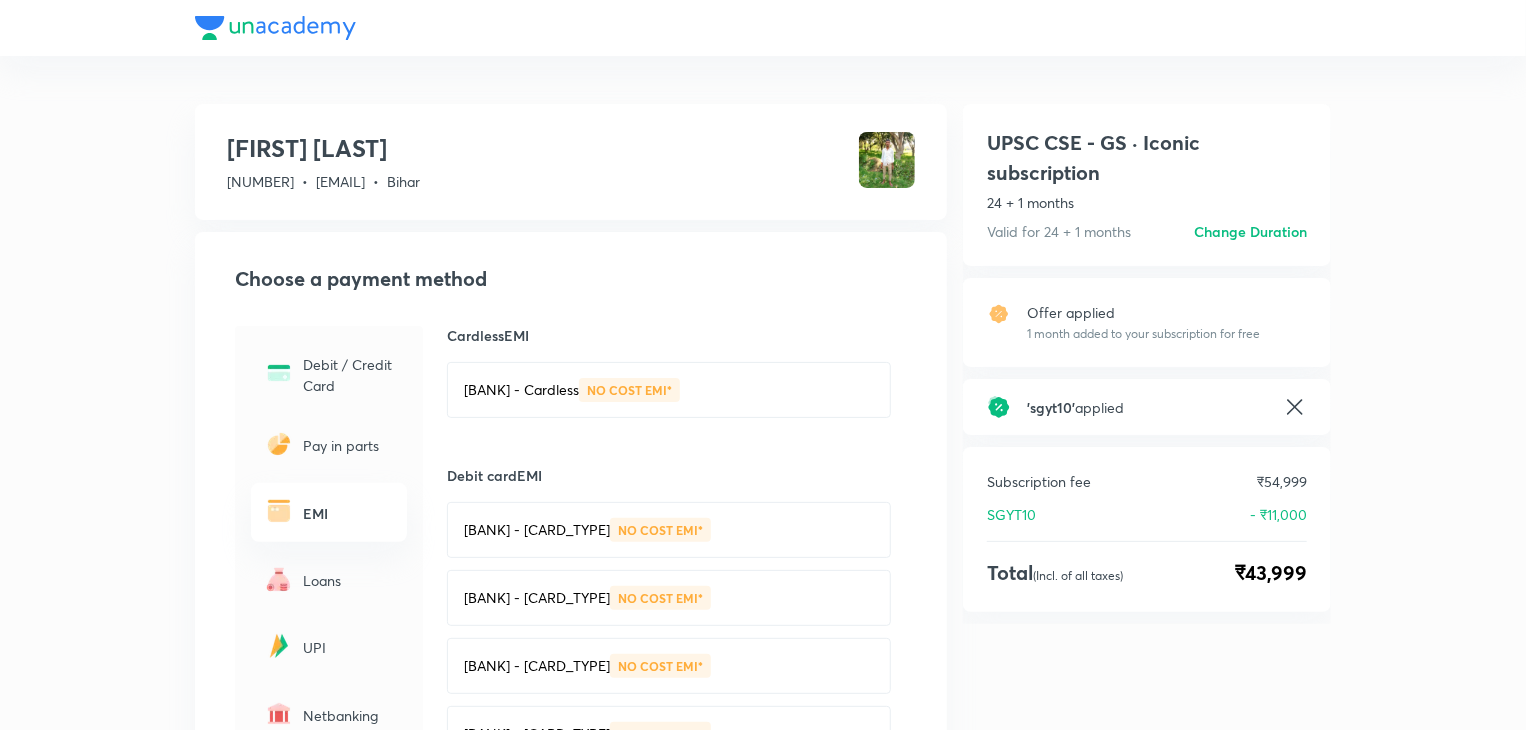 click on "Debit / Credit Card" at bounding box center (349, 375) 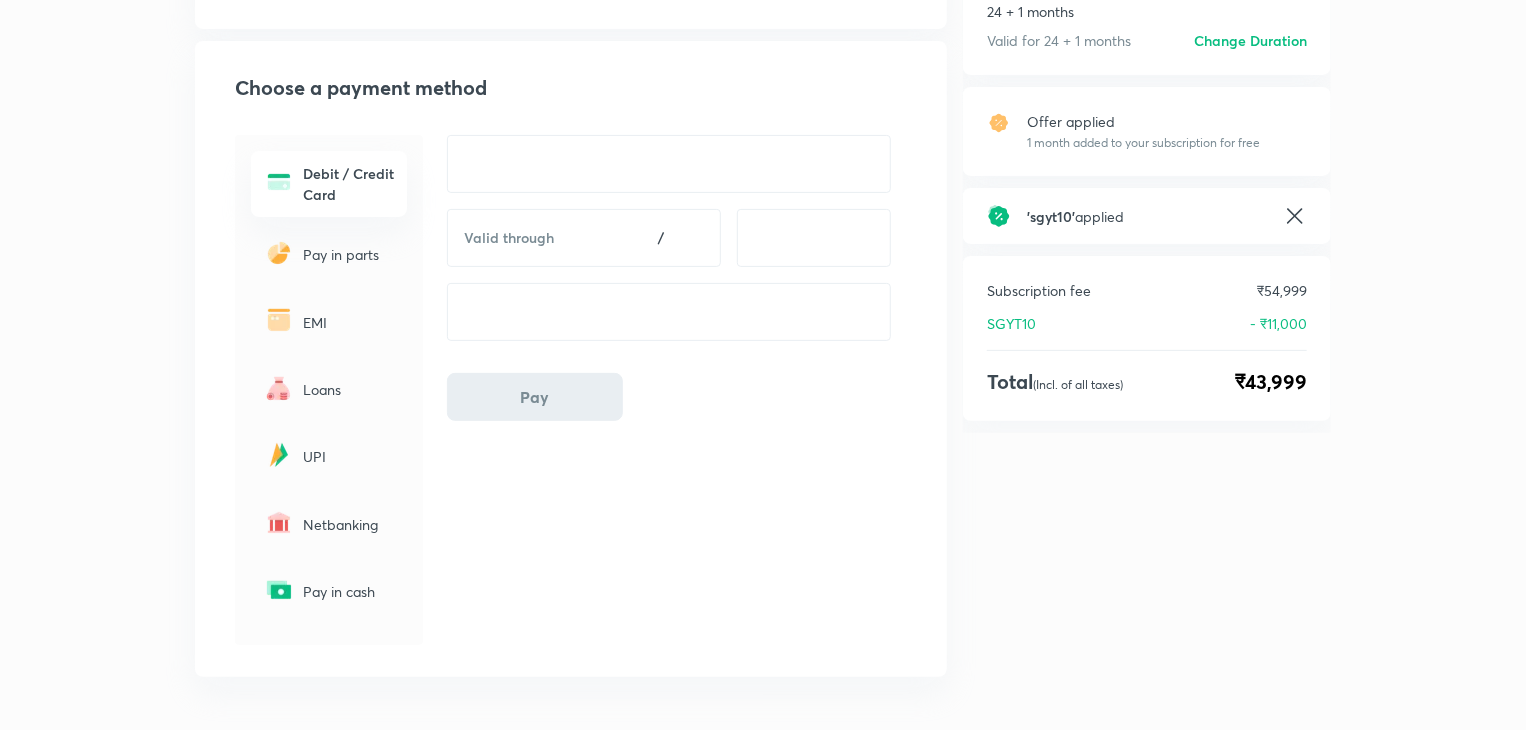 scroll, scrollTop: 269, scrollLeft: 0, axis: vertical 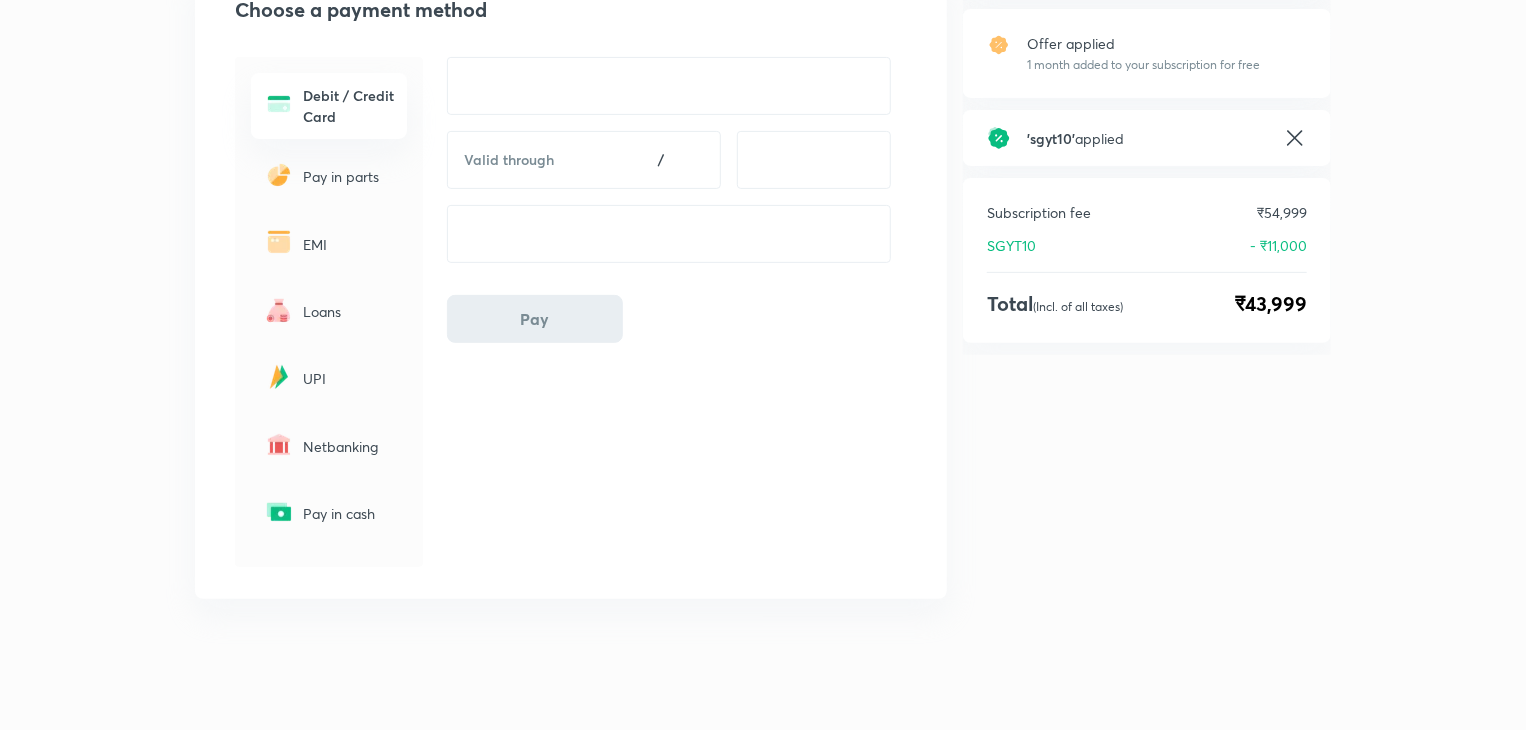 click at bounding box center [279, 377] 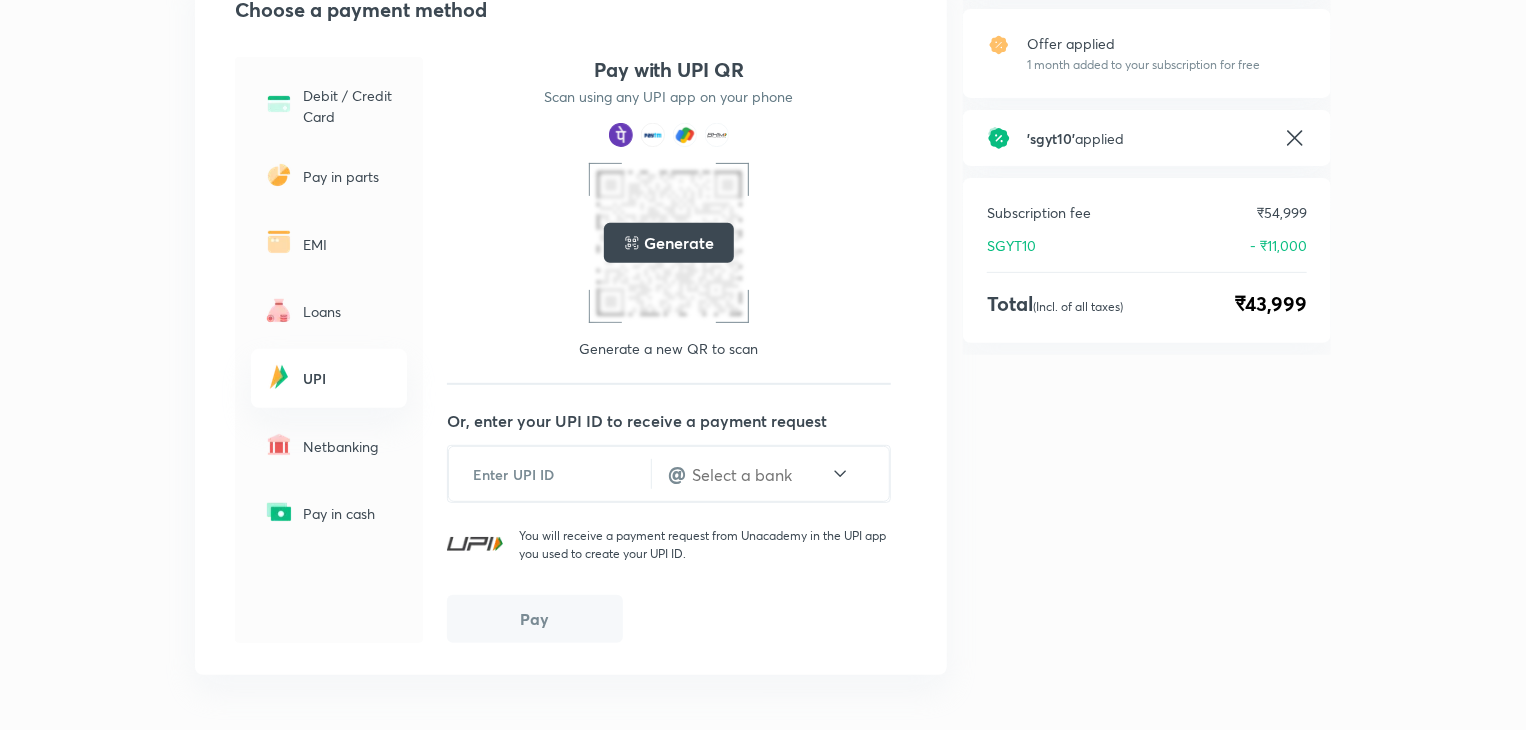 click on "EMI" at bounding box center (329, 243) 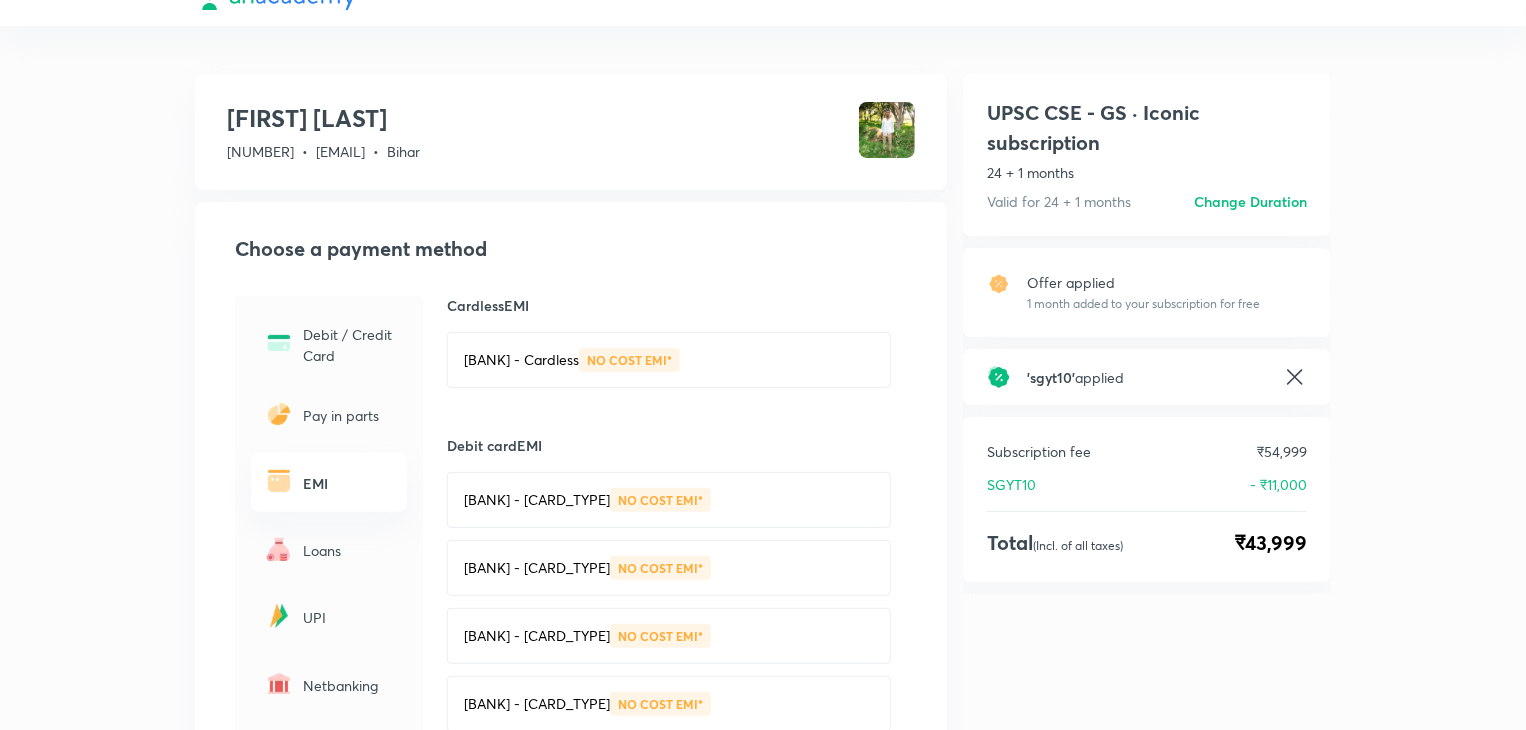 scroll, scrollTop: 28, scrollLeft: 0, axis: vertical 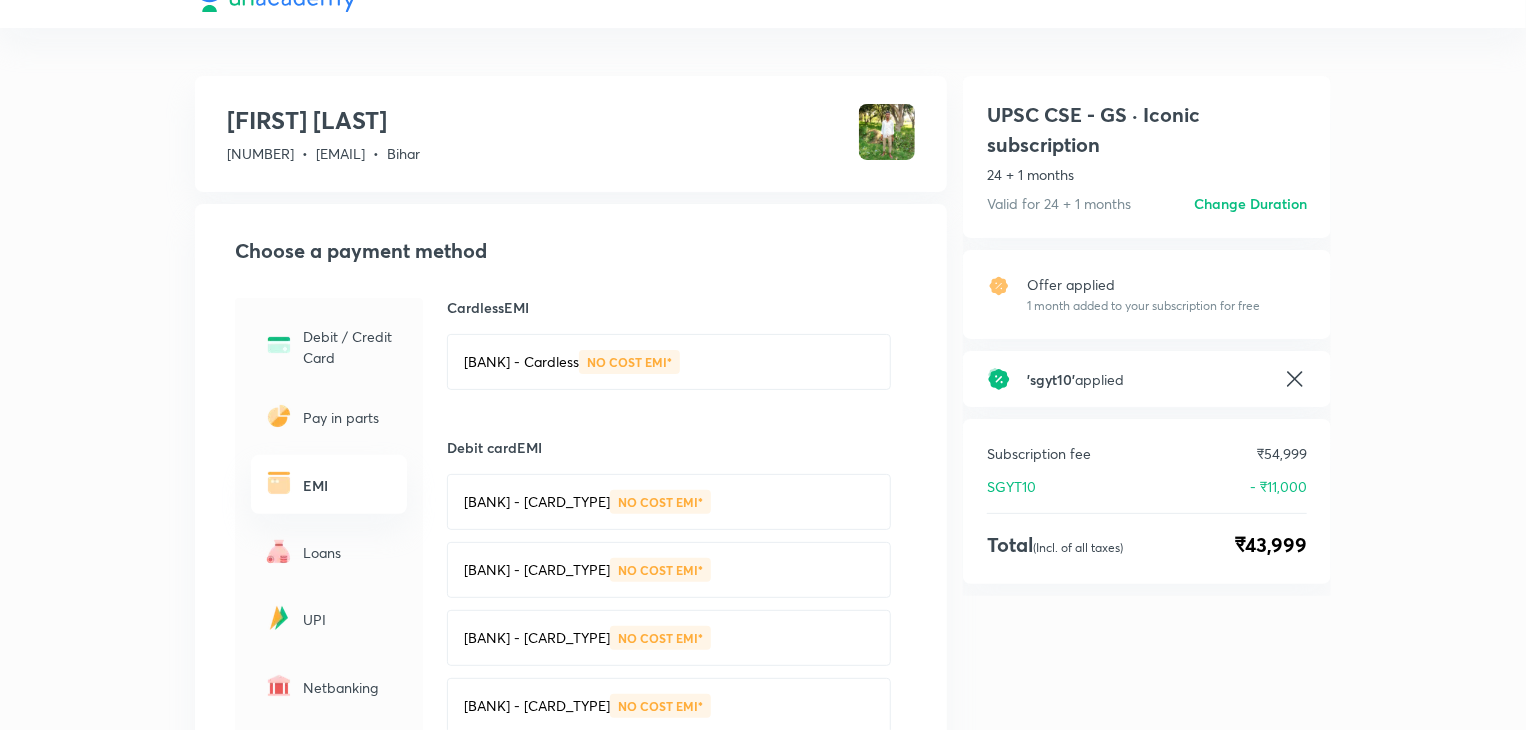 click on "[BANK] - [CARD_TYPE]" at bounding box center (537, 570) 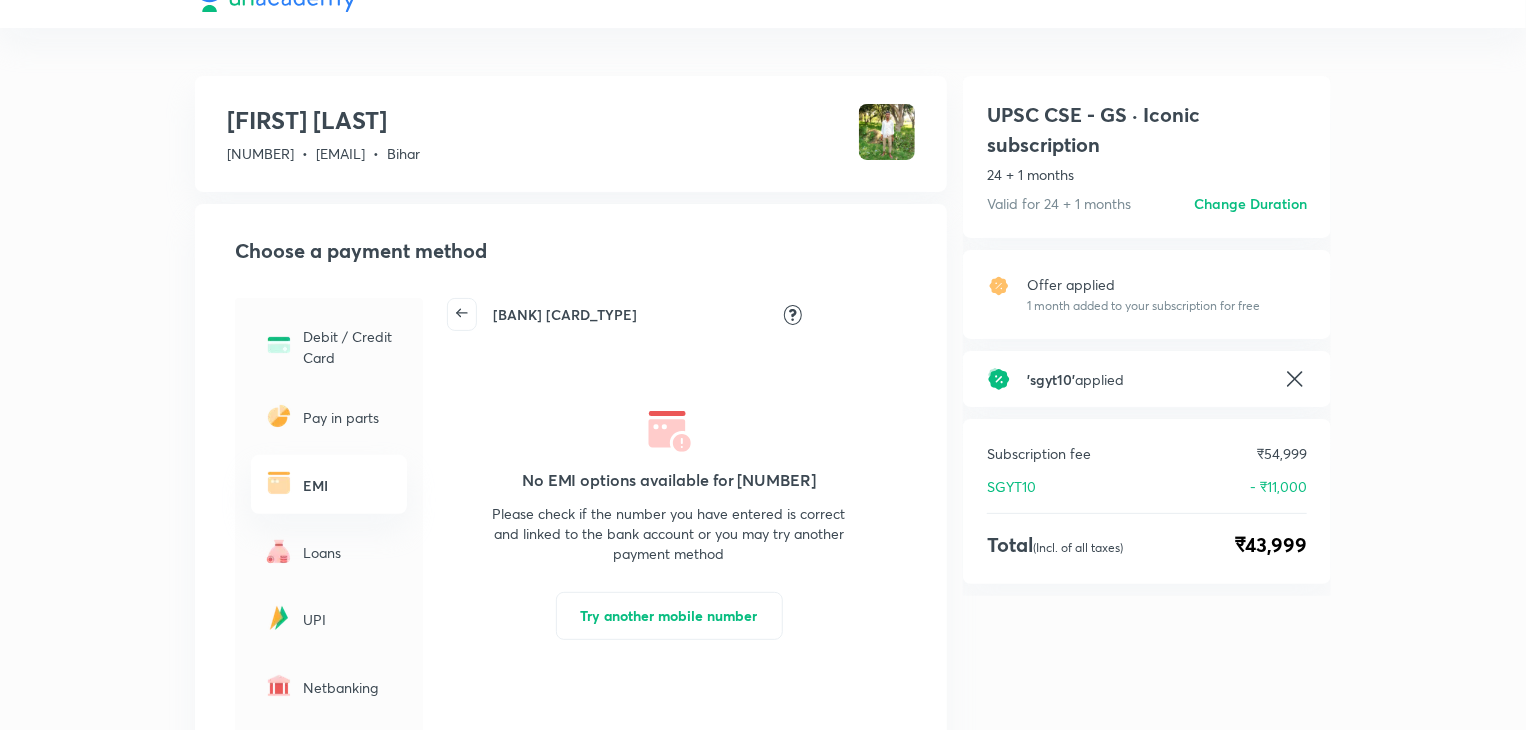 click on "EMI" at bounding box center [349, 485] 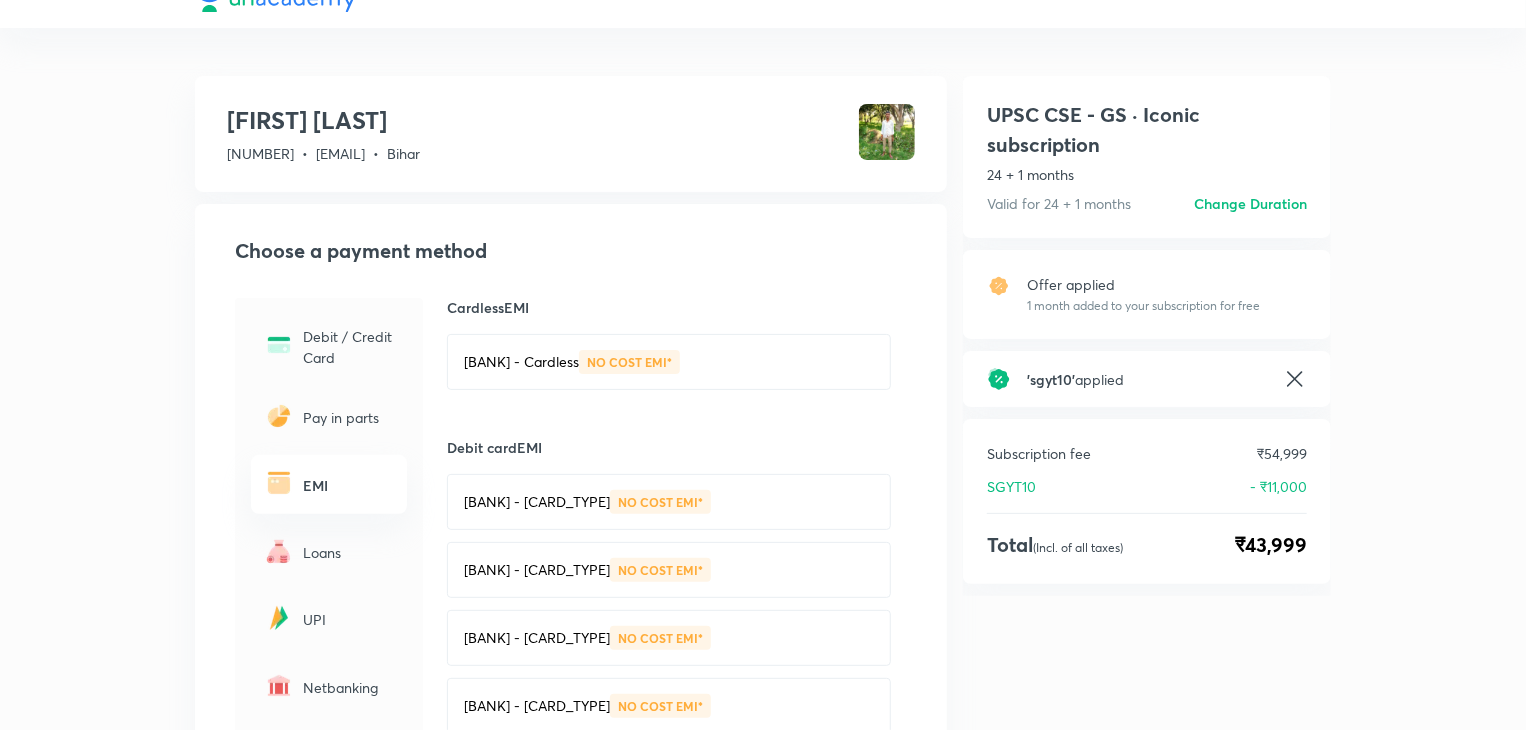 click on "[BANK] - [CARD_TYPE]" at bounding box center [537, 570] 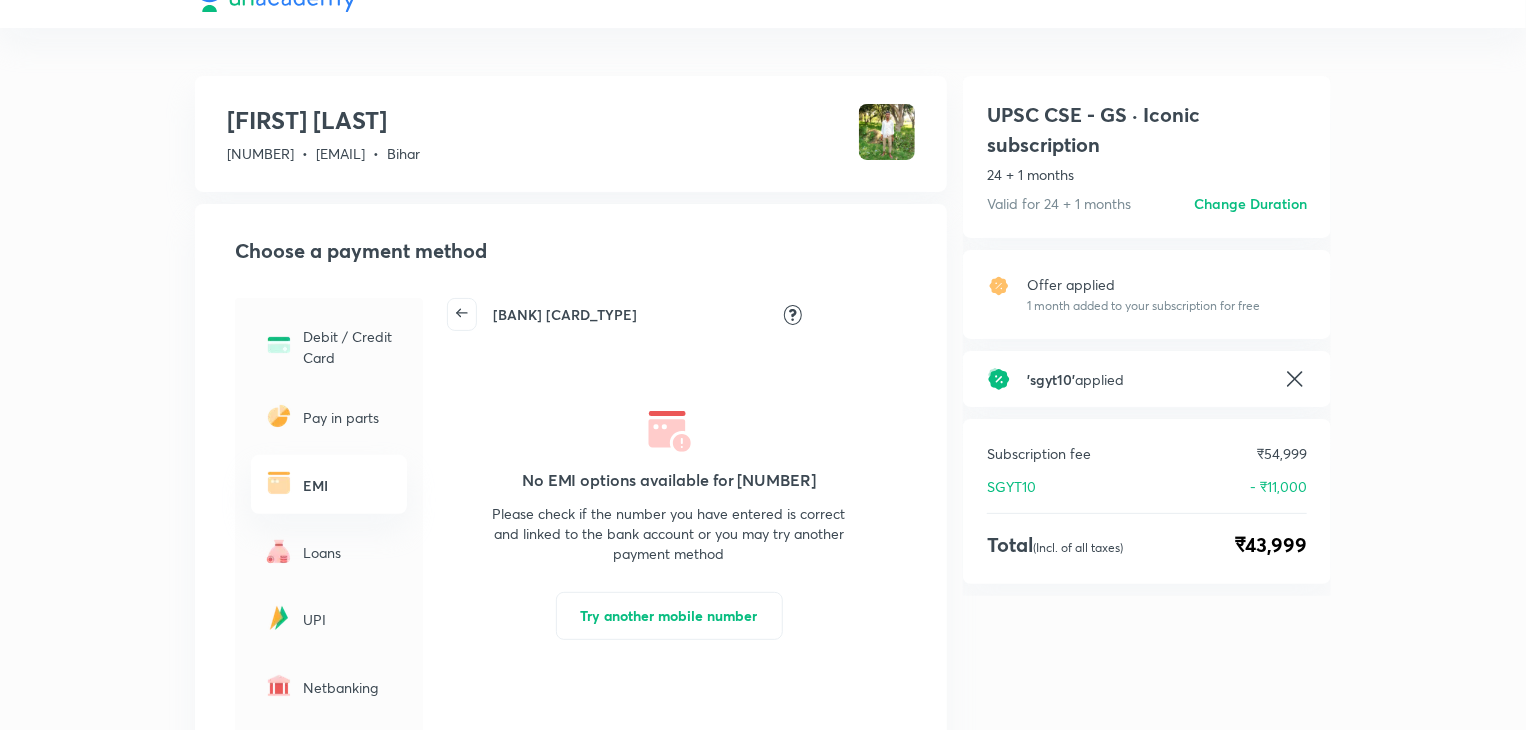 click on "EMI" at bounding box center (329, 484) 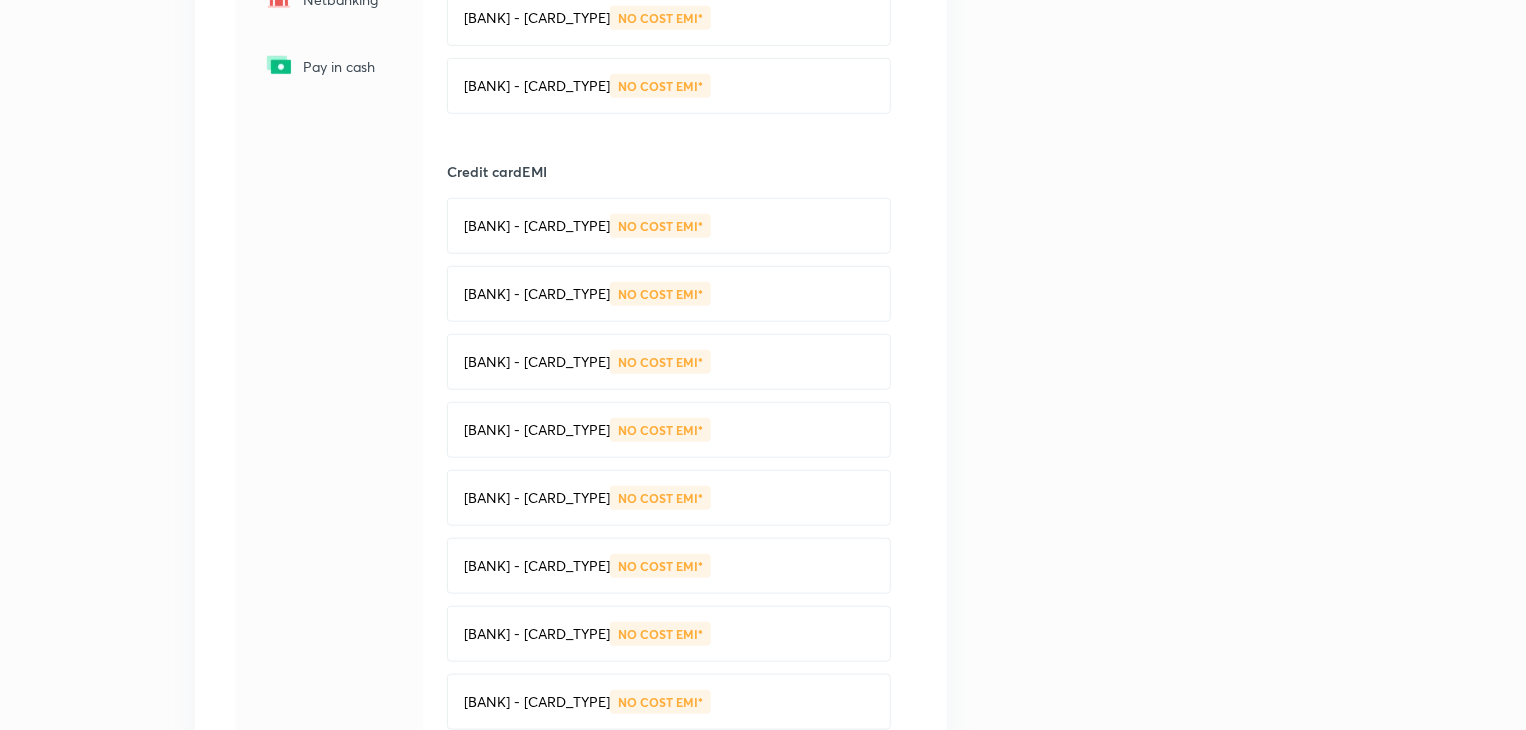click on "[BANK] - [CARD_TYPE] NO COST EMI*" at bounding box center [669, 634] 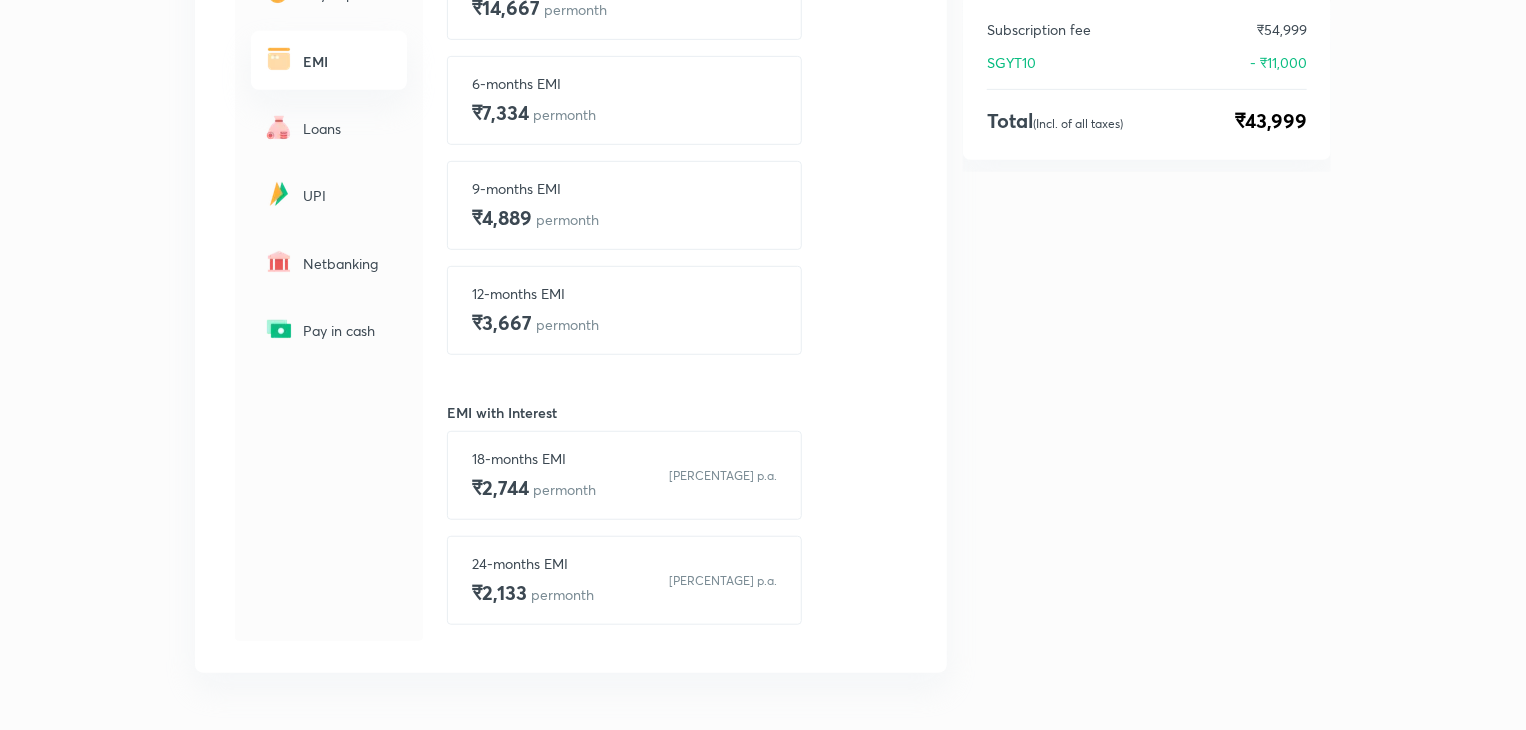 scroll, scrollTop: 452, scrollLeft: 0, axis: vertical 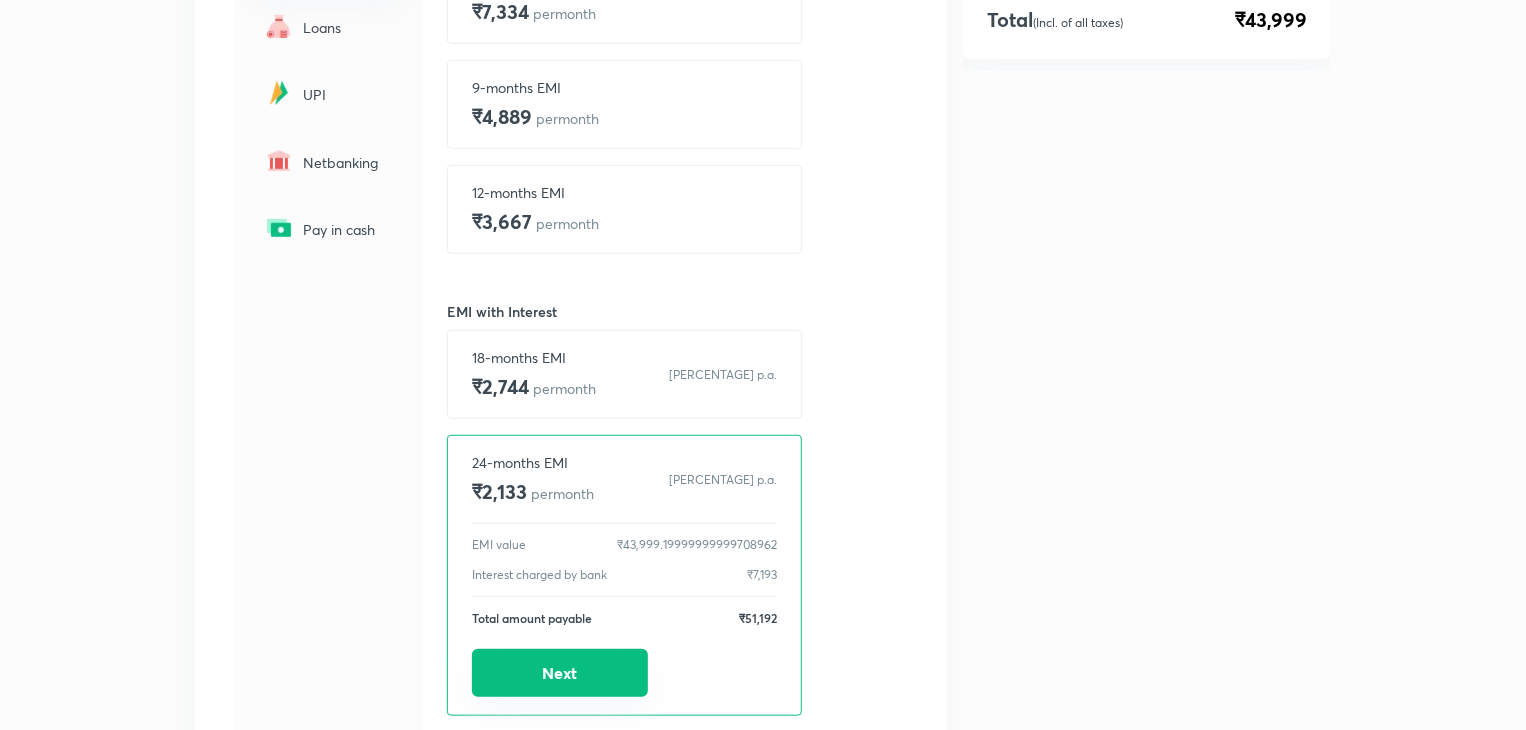 click on "Next" at bounding box center [560, 673] 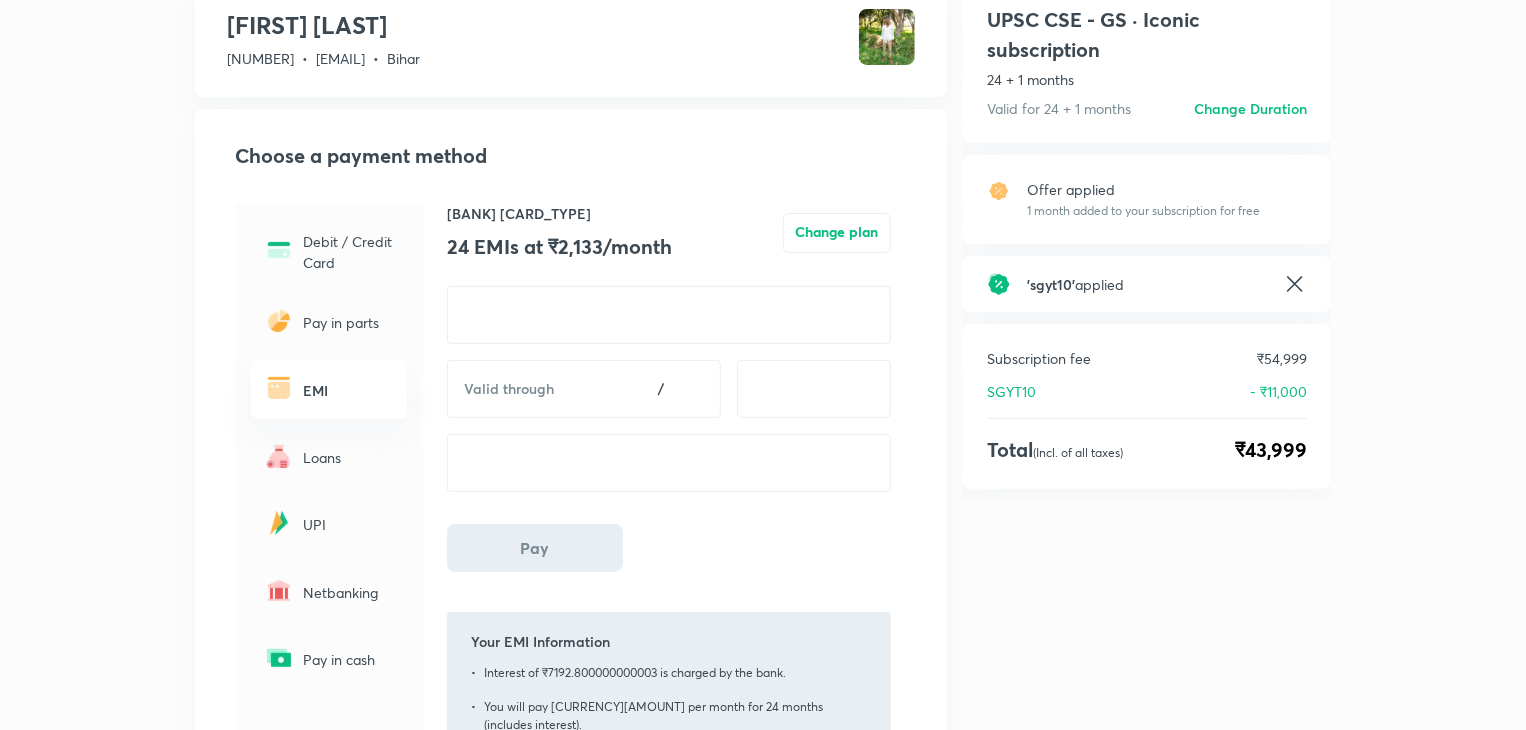 scroll, scrollTop: 120, scrollLeft: 0, axis: vertical 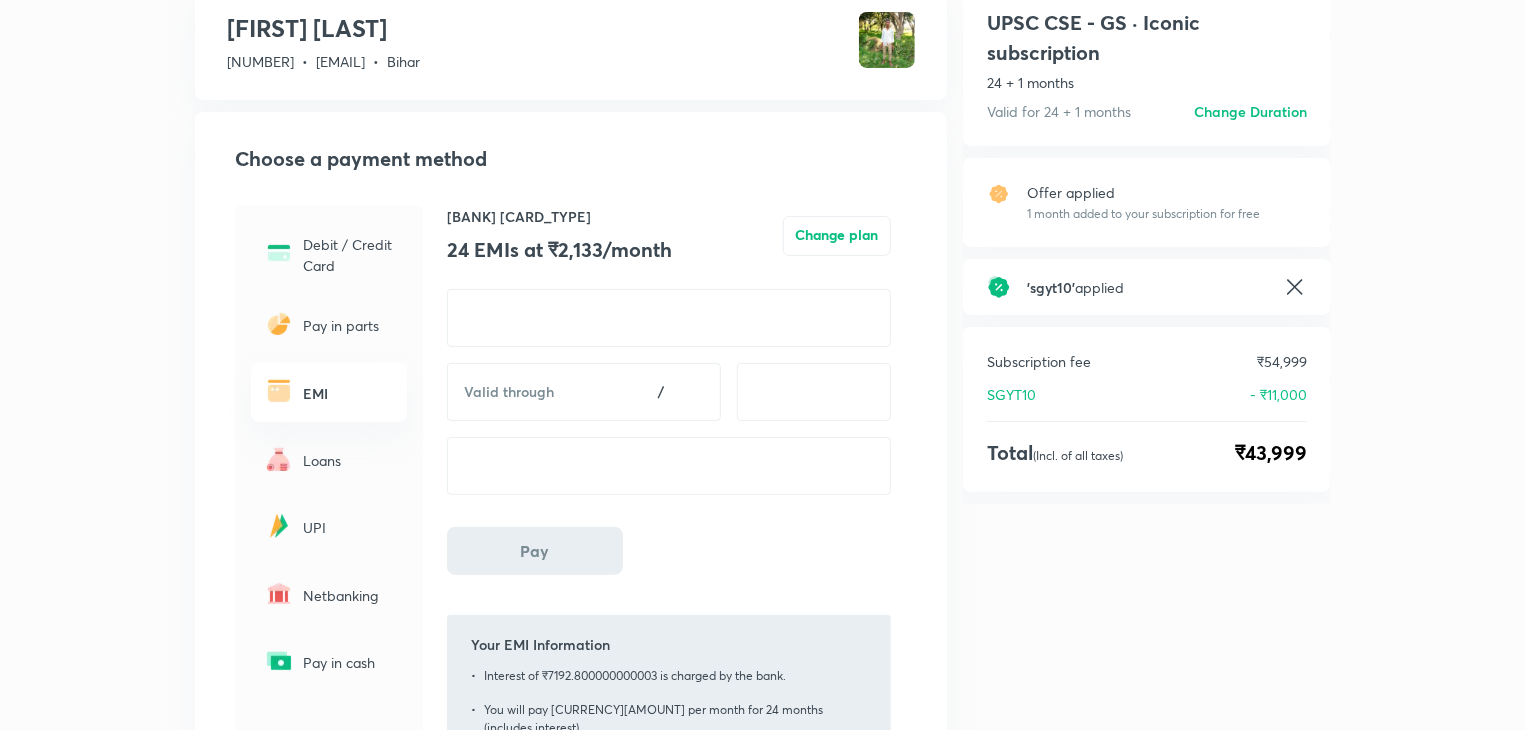 click on "Pay in parts" at bounding box center [349, 325] 